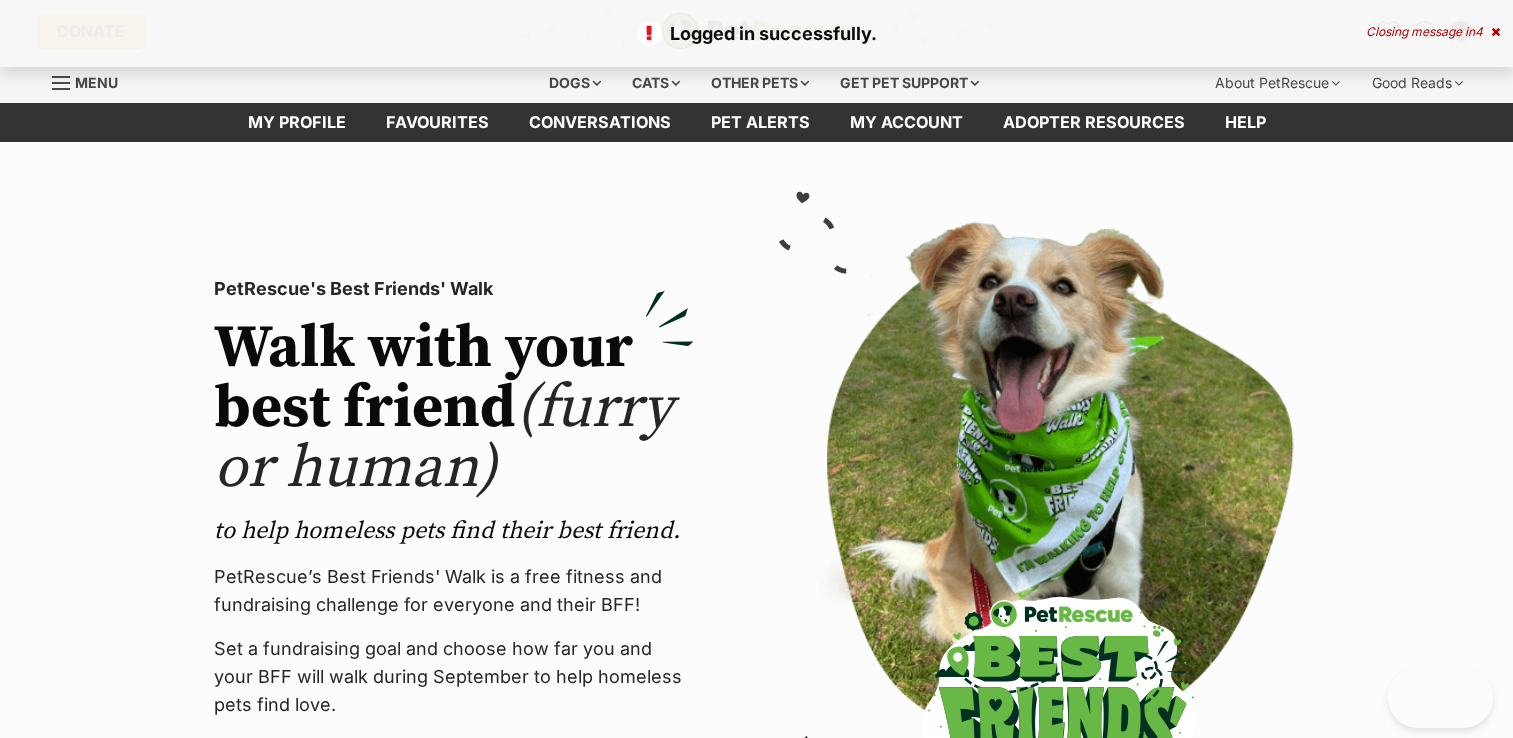 scroll, scrollTop: 0, scrollLeft: 0, axis: both 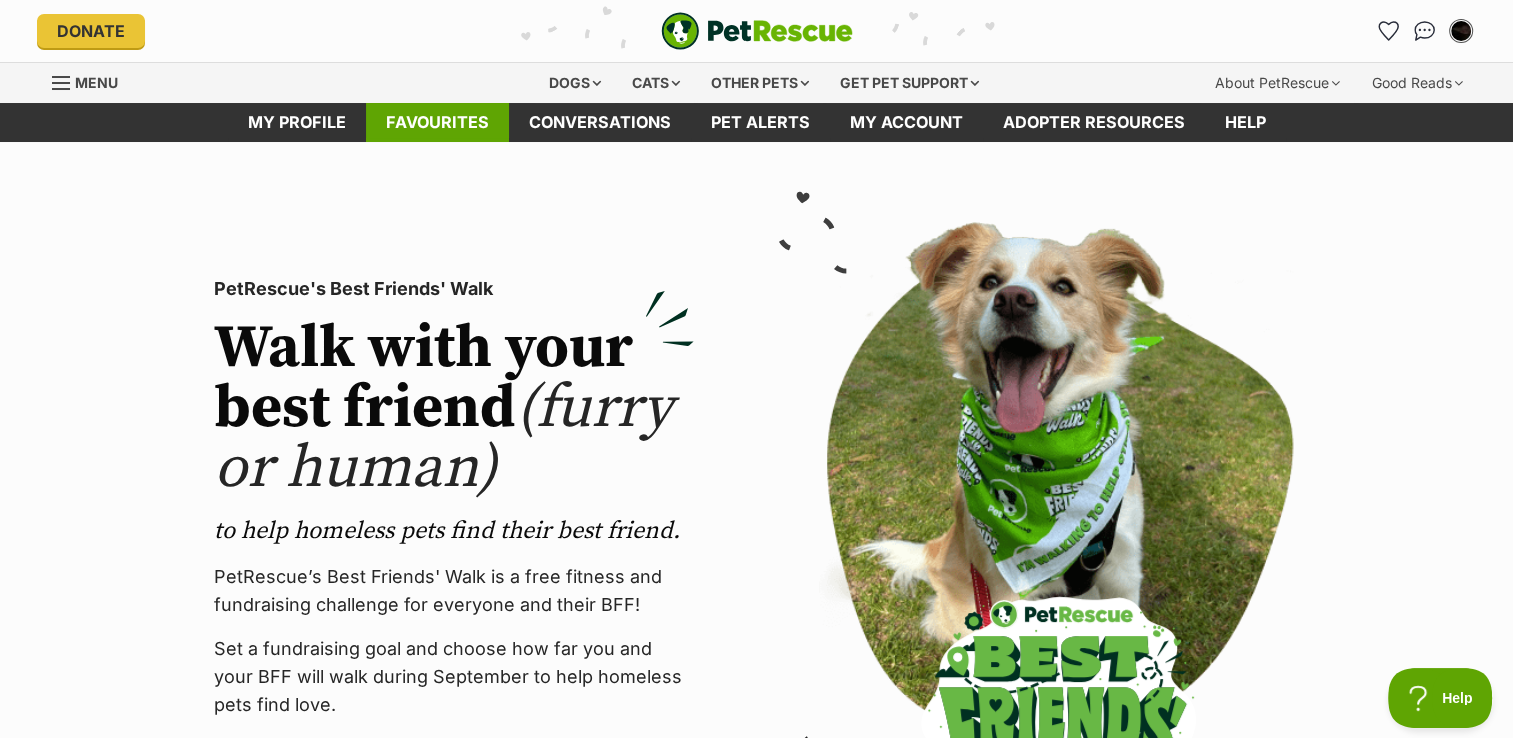 click on "Favourites" at bounding box center [437, 122] 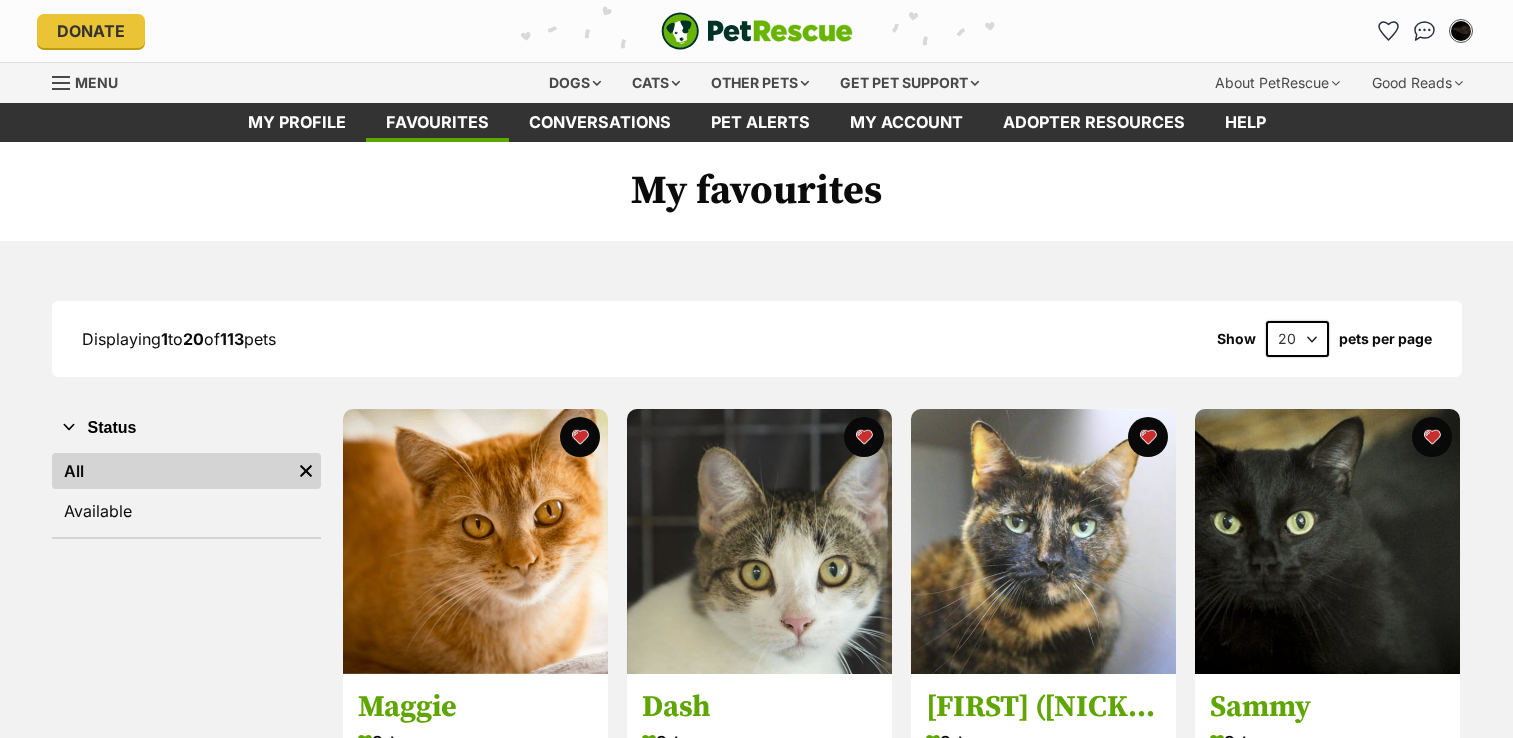 scroll, scrollTop: 0, scrollLeft: 0, axis: both 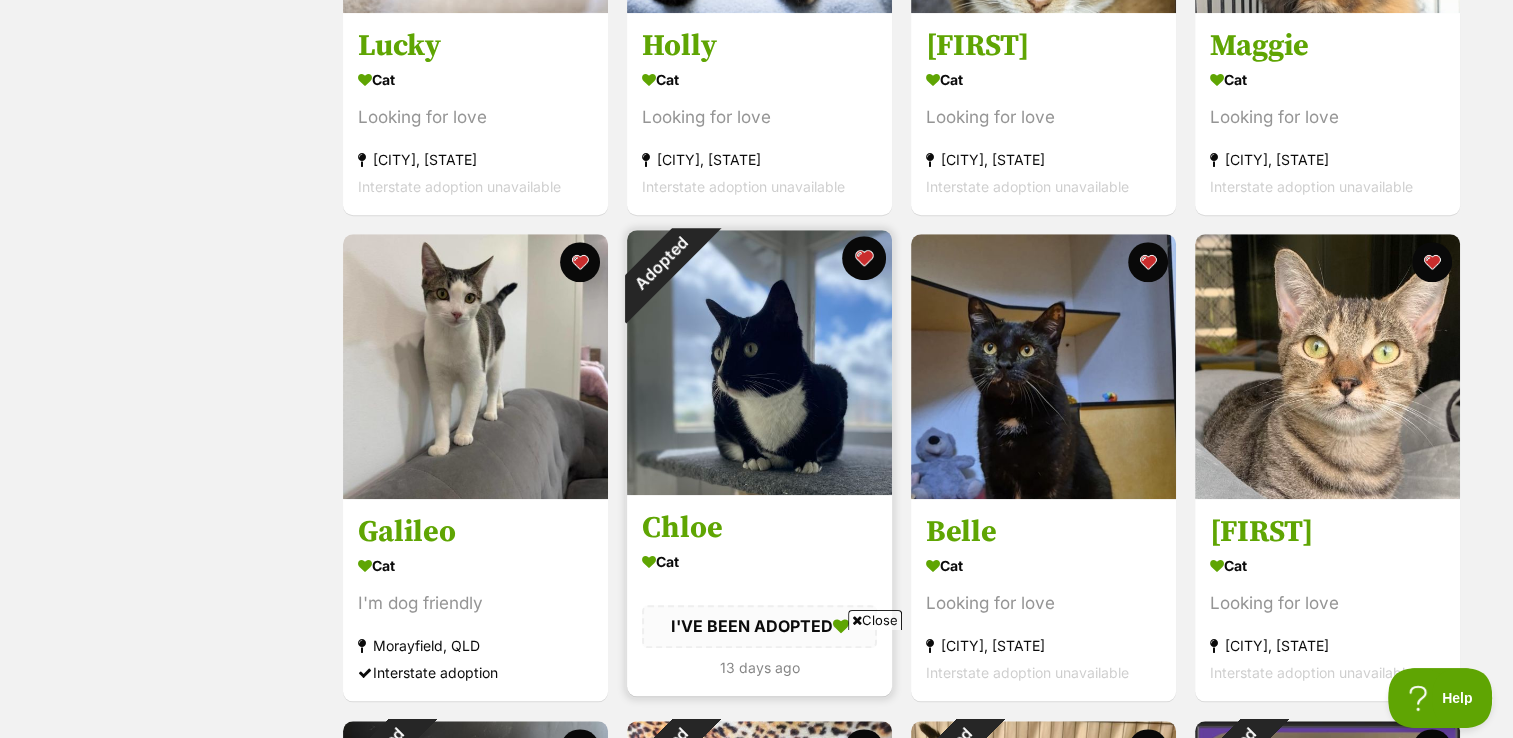 click at bounding box center (864, 258) 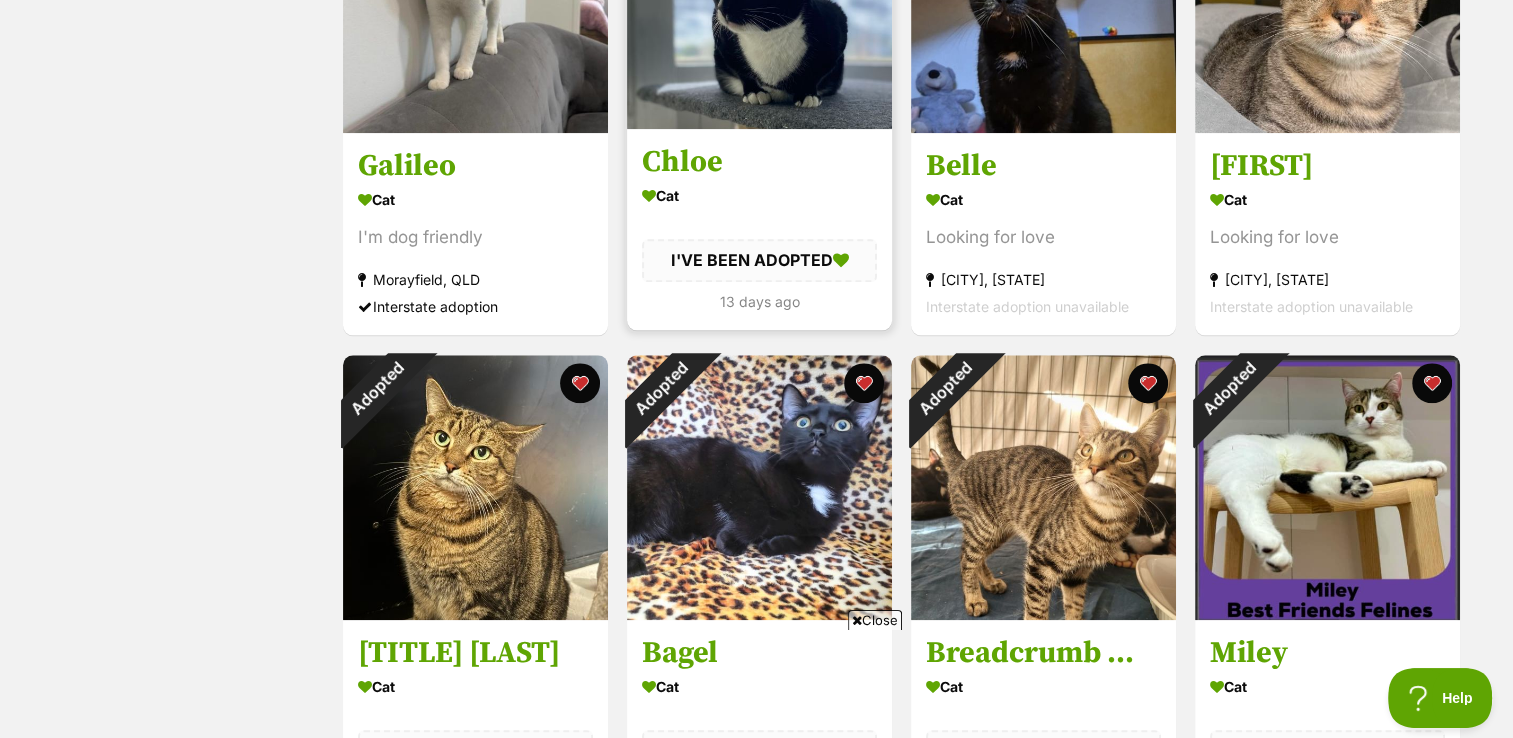 scroll, scrollTop: 2144, scrollLeft: 0, axis: vertical 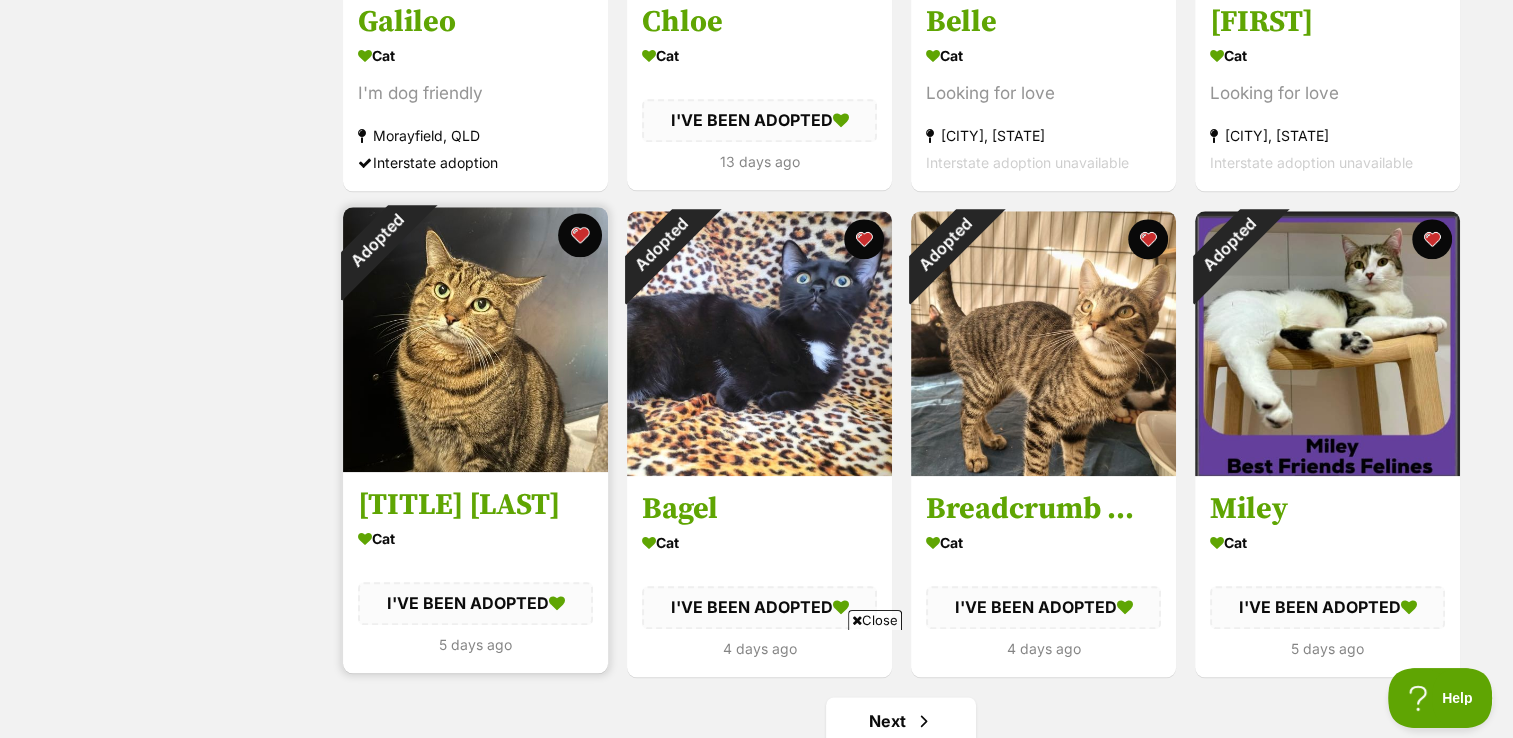 click at bounding box center [580, 235] 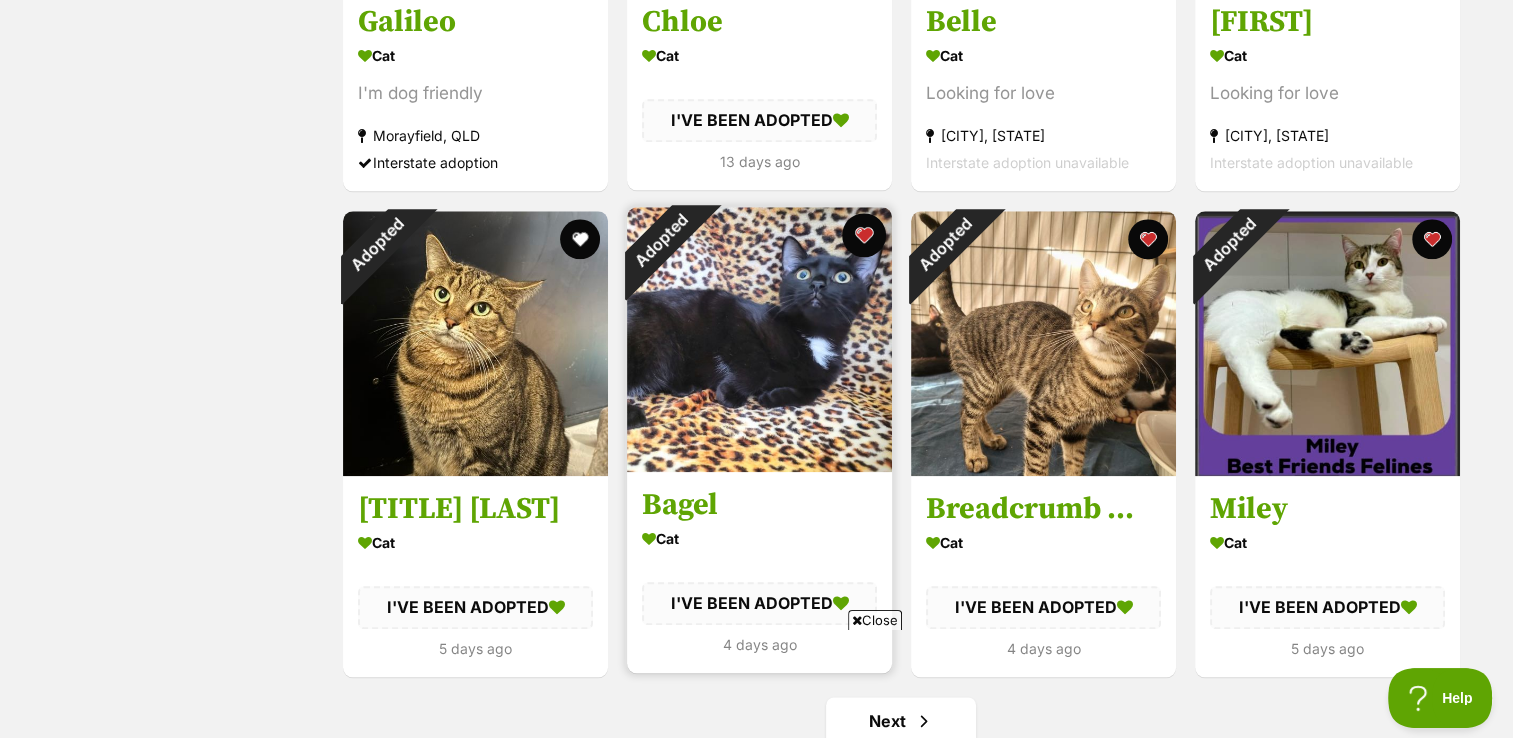 click at bounding box center [864, 235] 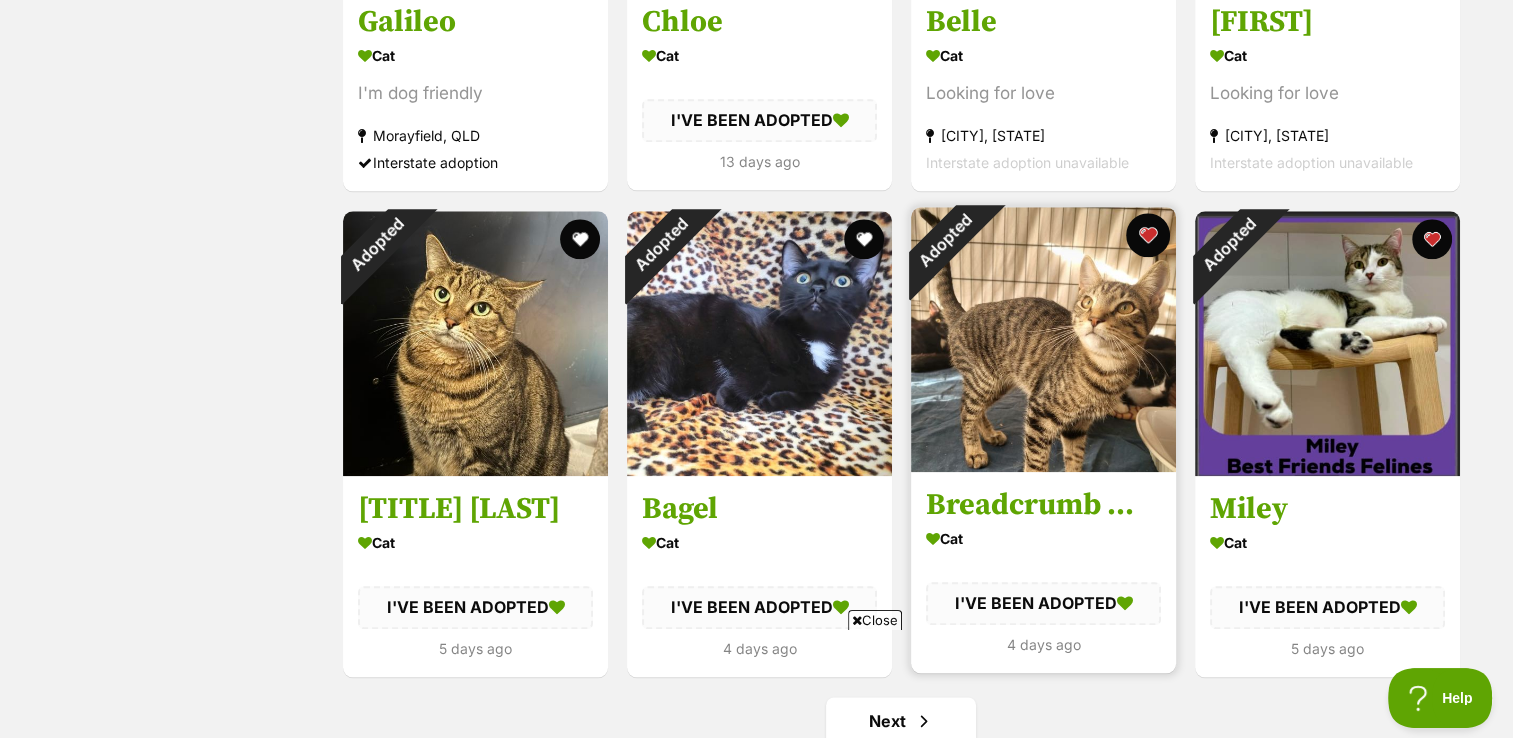 click at bounding box center (1148, 235) 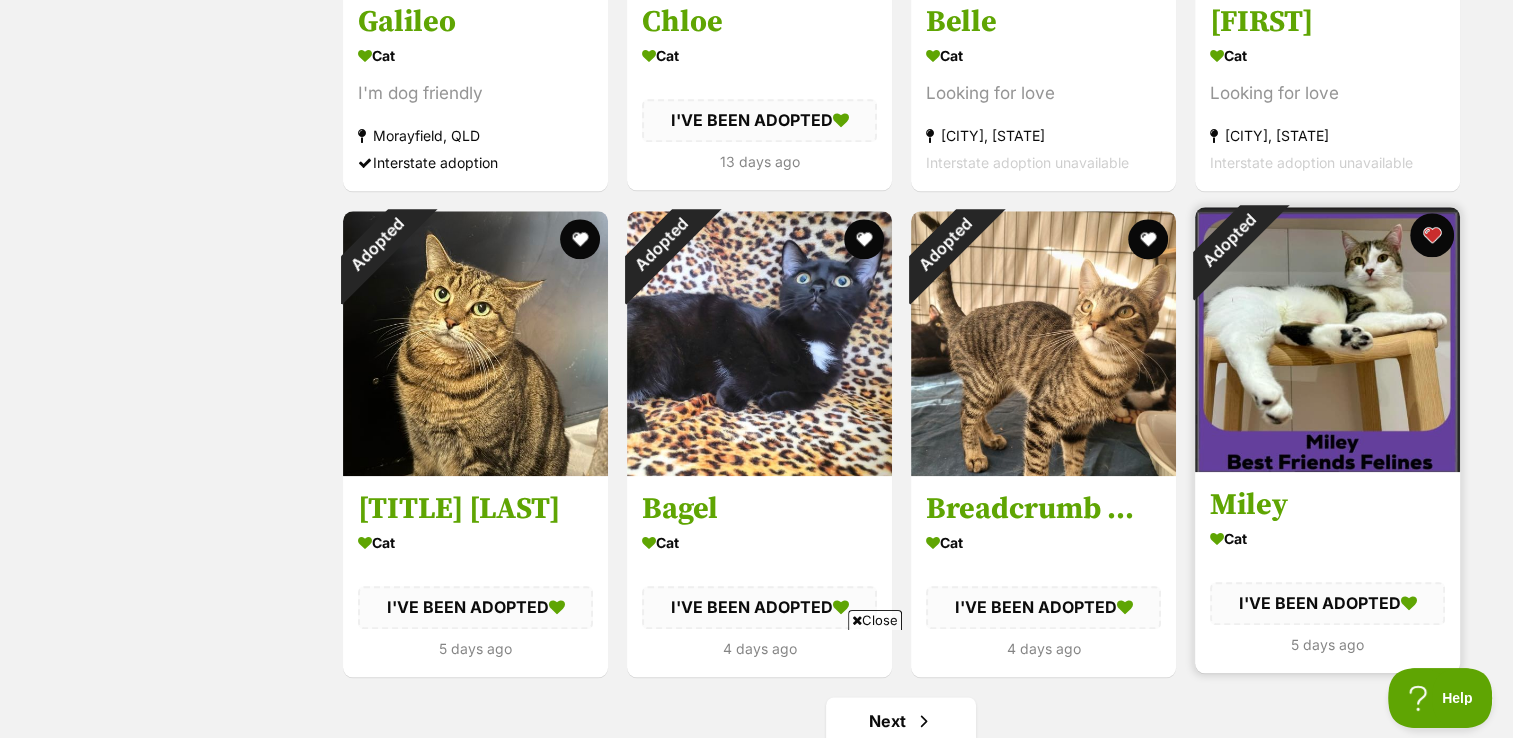 click at bounding box center [1432, 235] 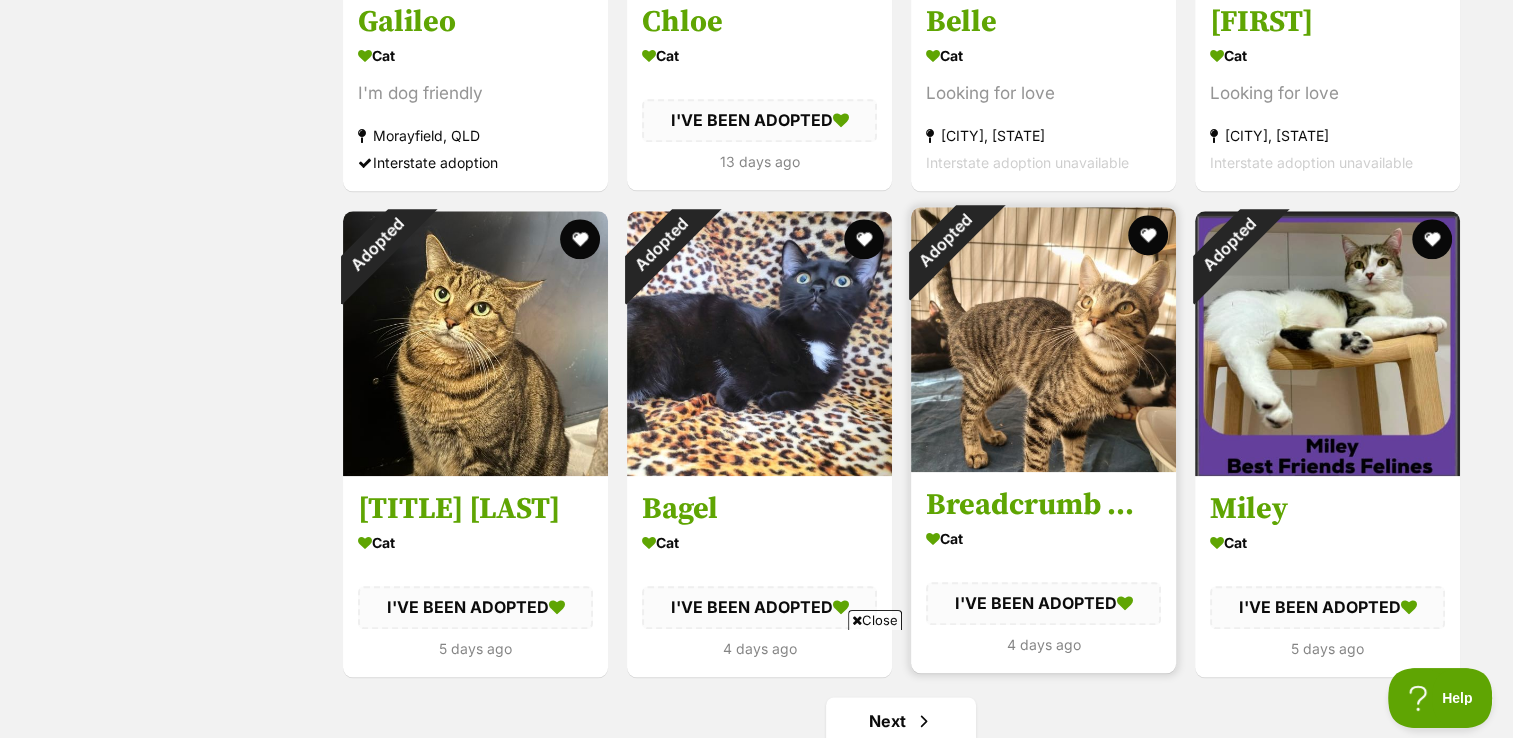 scroll, scrollTop: 0, scrollLeft: 0, axis: both 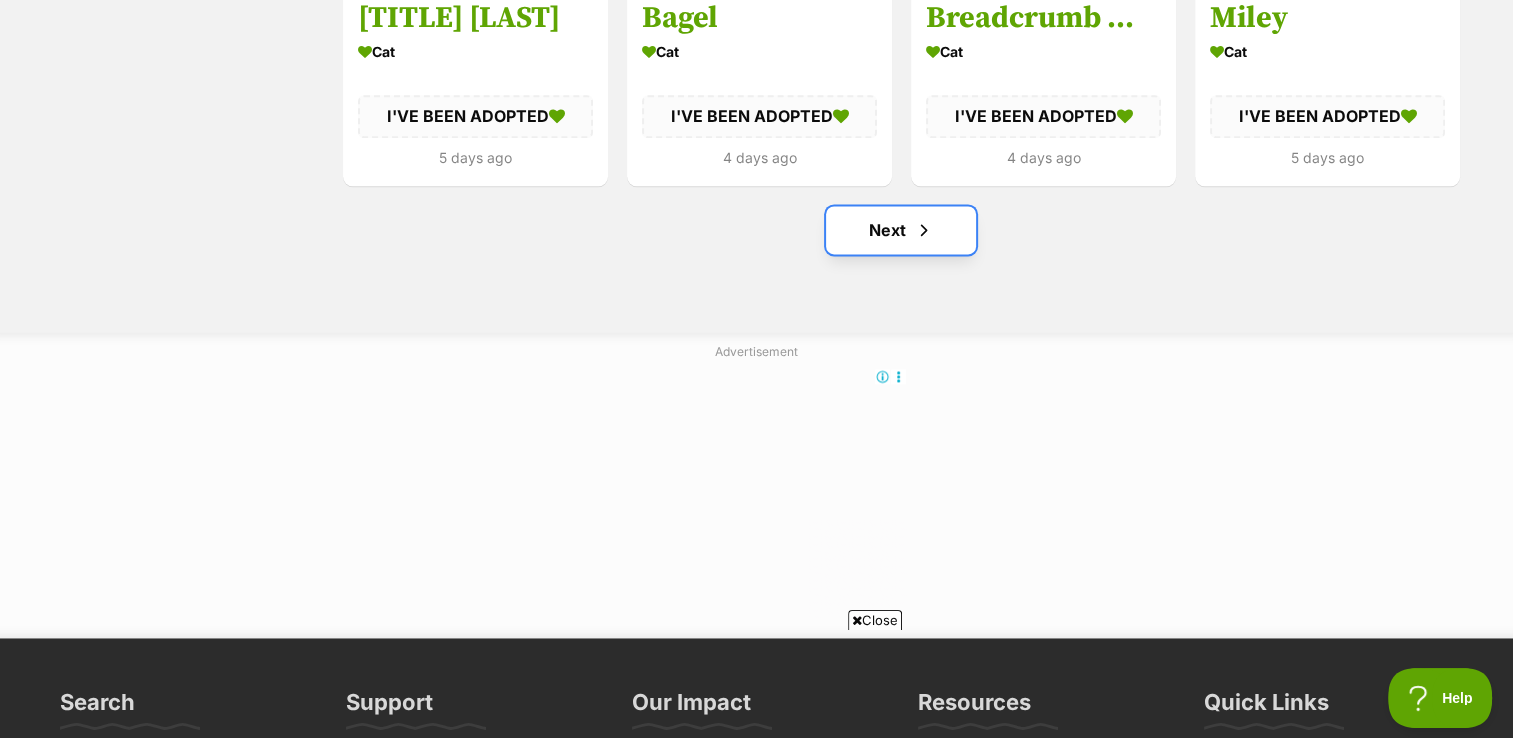 click at bounding box center [924, 230] 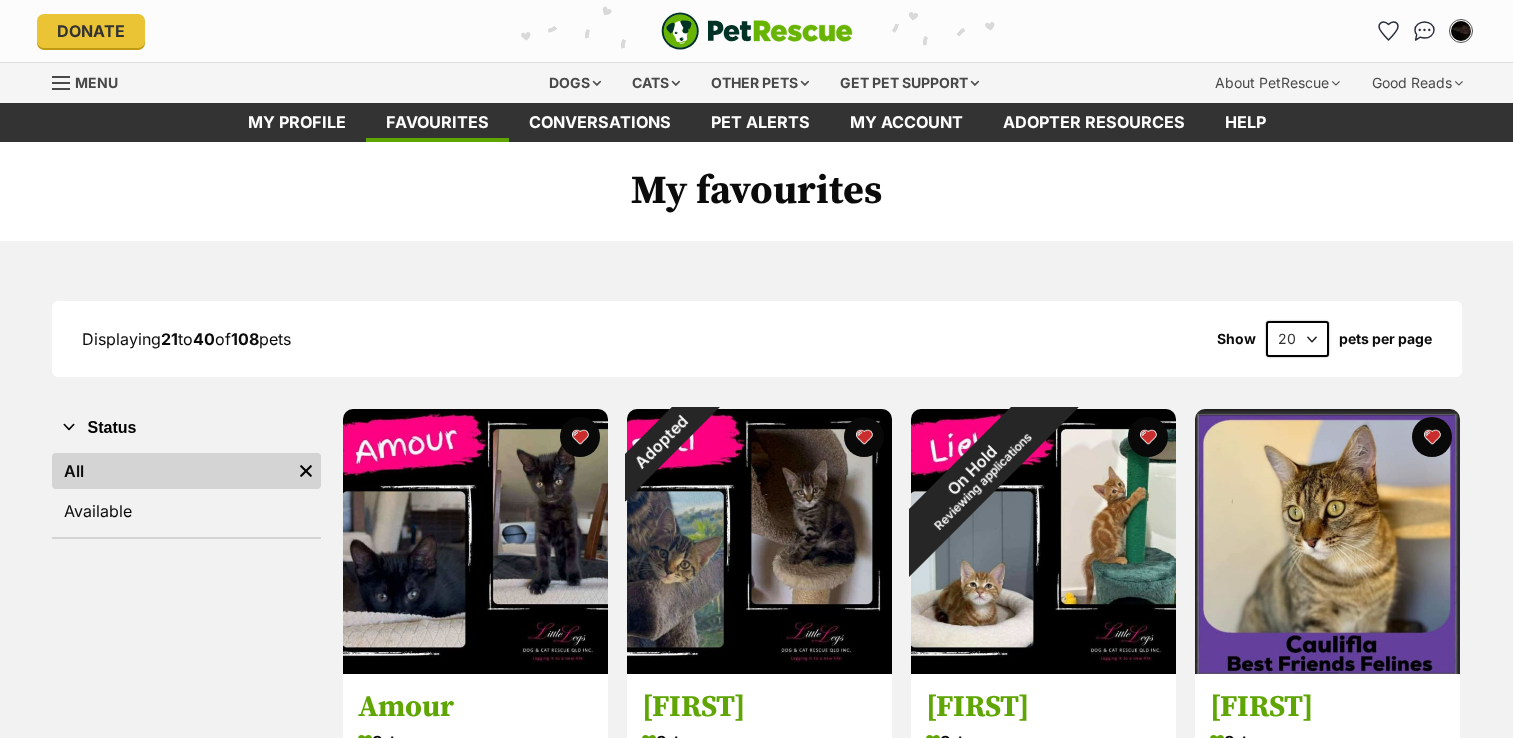 scroll, scrollTop: 0, scrollLeft: 0, axis: both 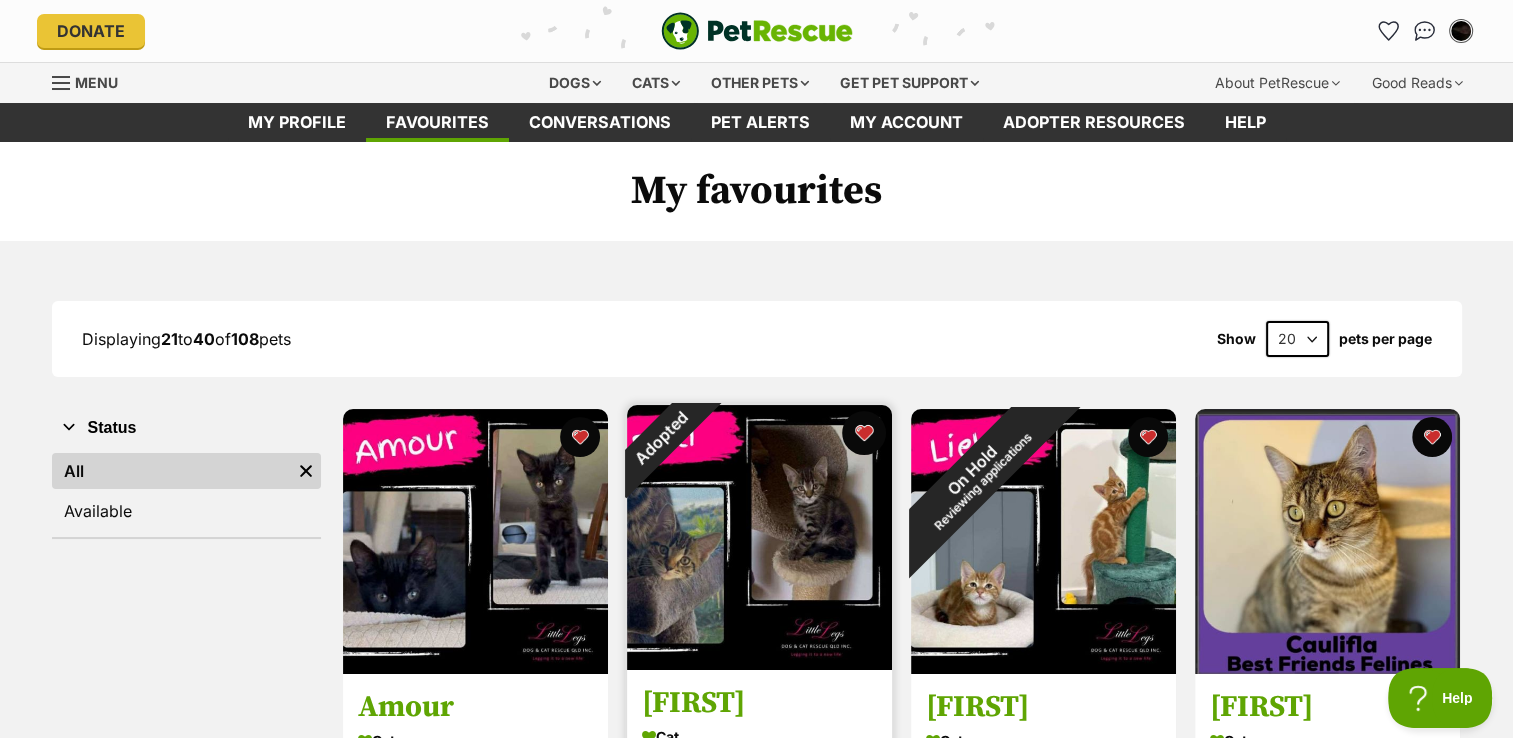 click at bounding box center [864, 433] 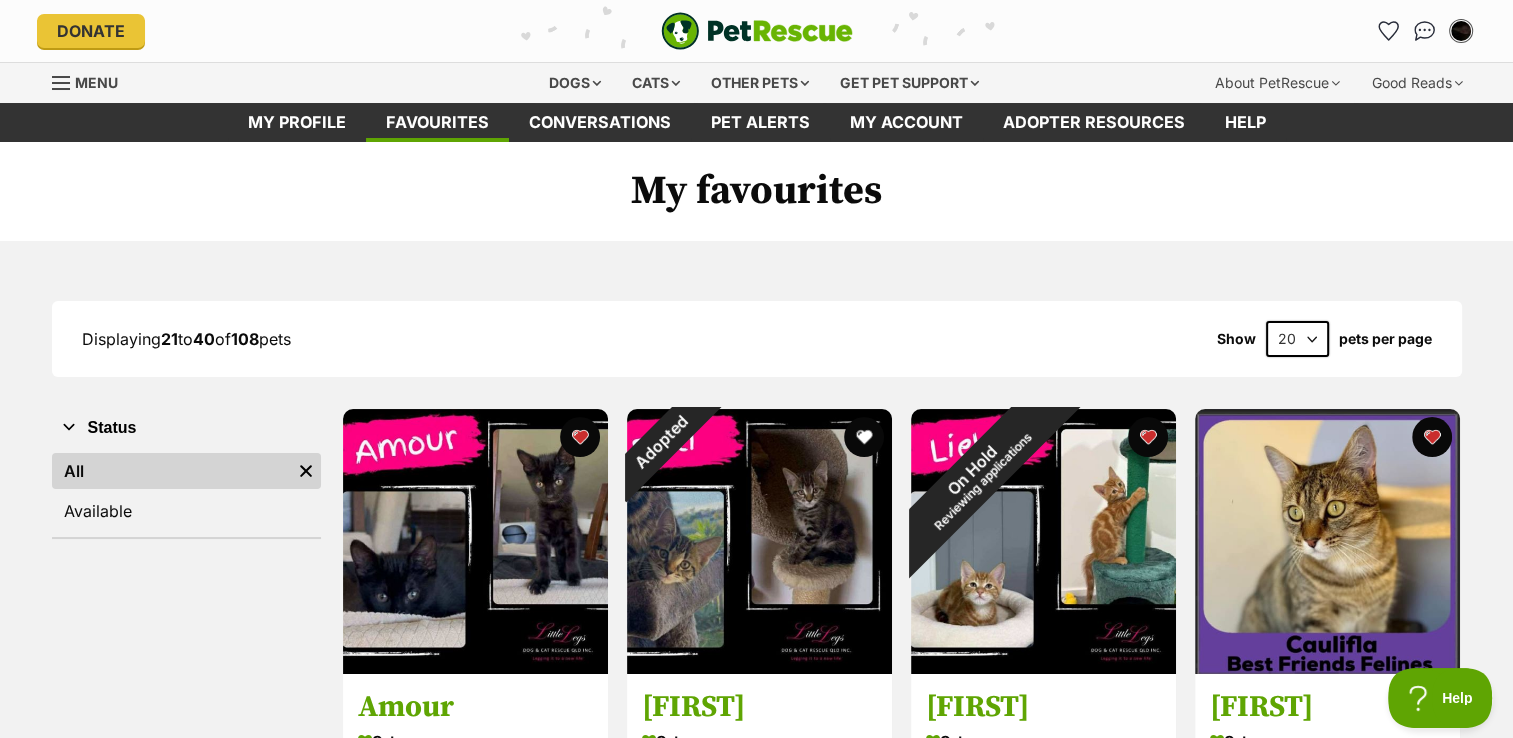 scroll, scrollTop: 0, scrollLeft: 0, axis: both 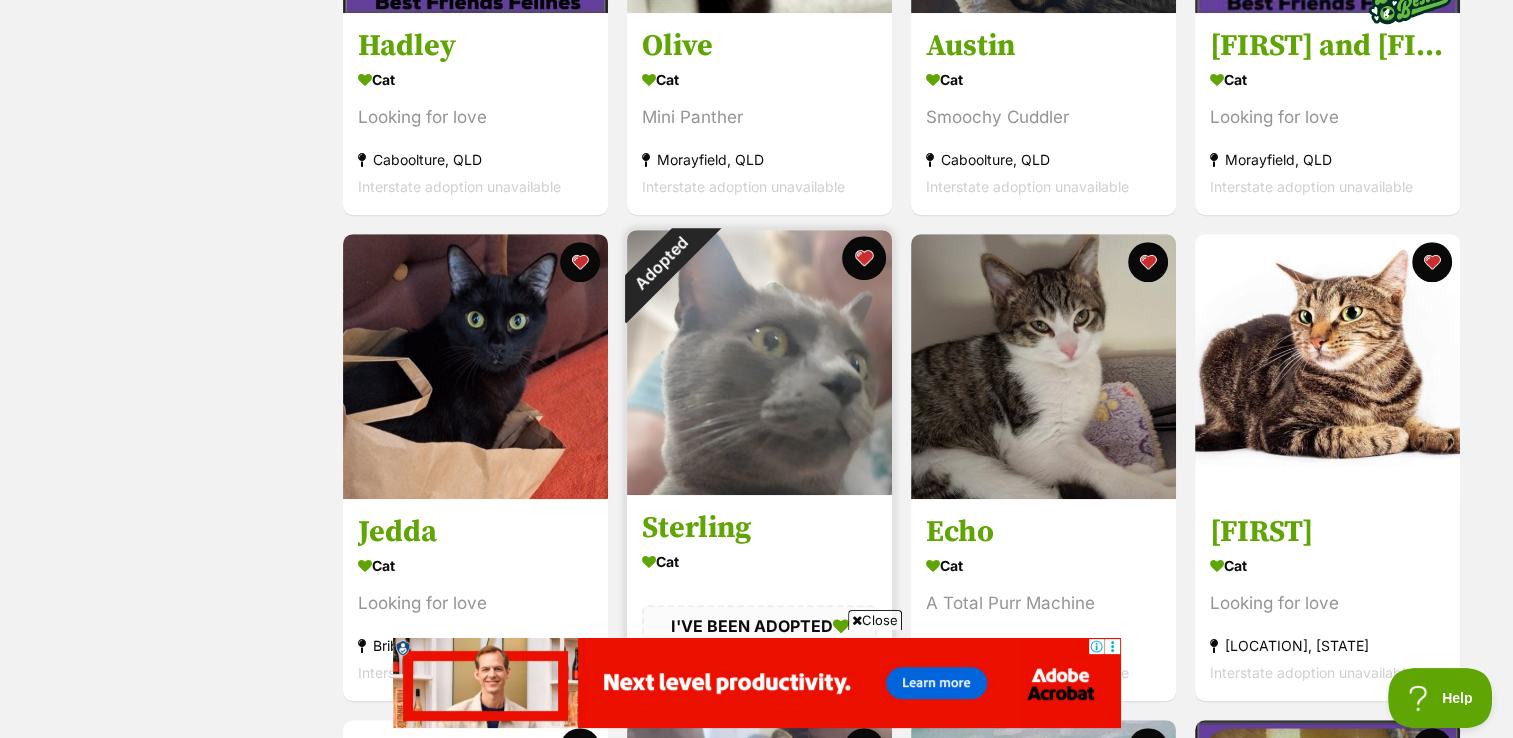 click at bounding box center [864, 258] 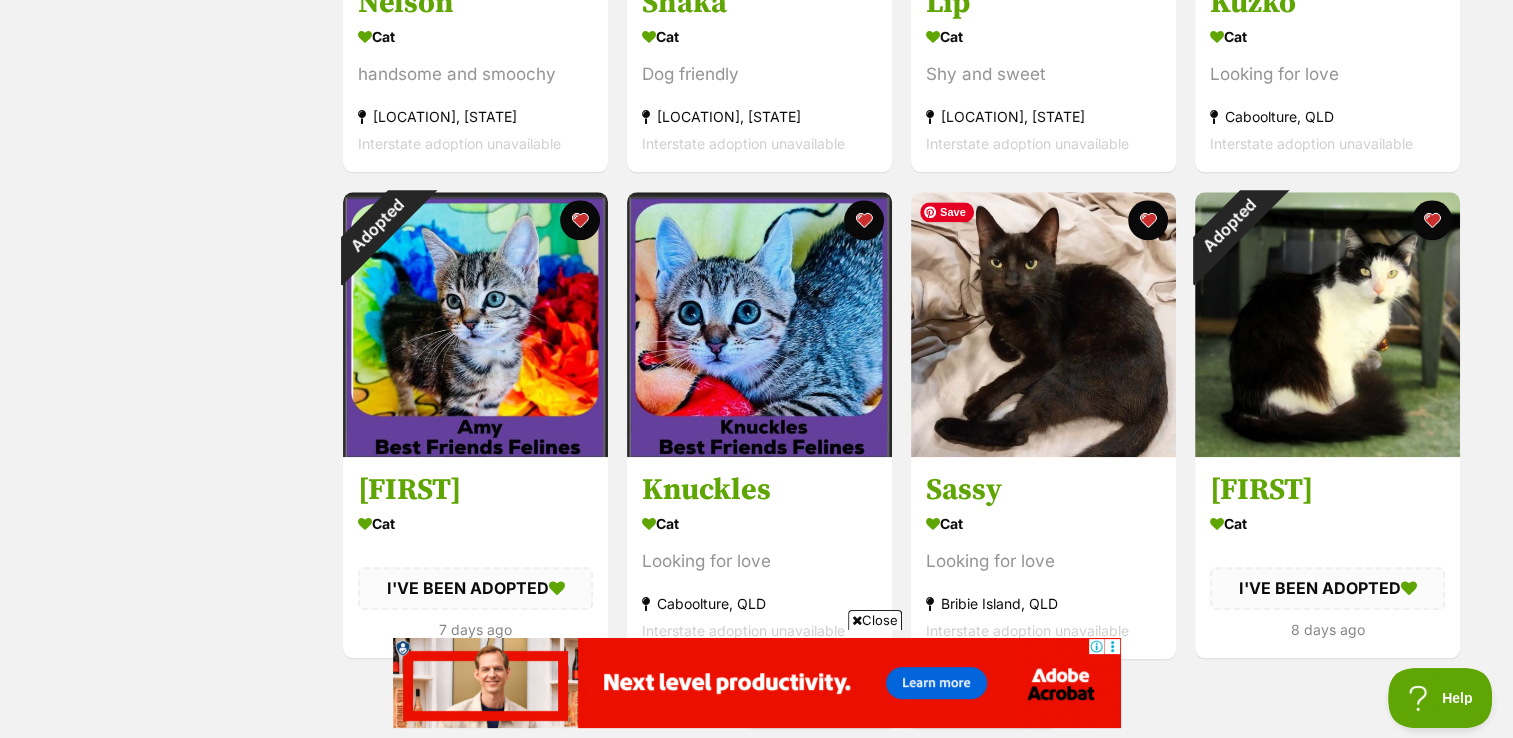 scroll, scrollTop: 2164, scrollLeft: 0, axis: vertical 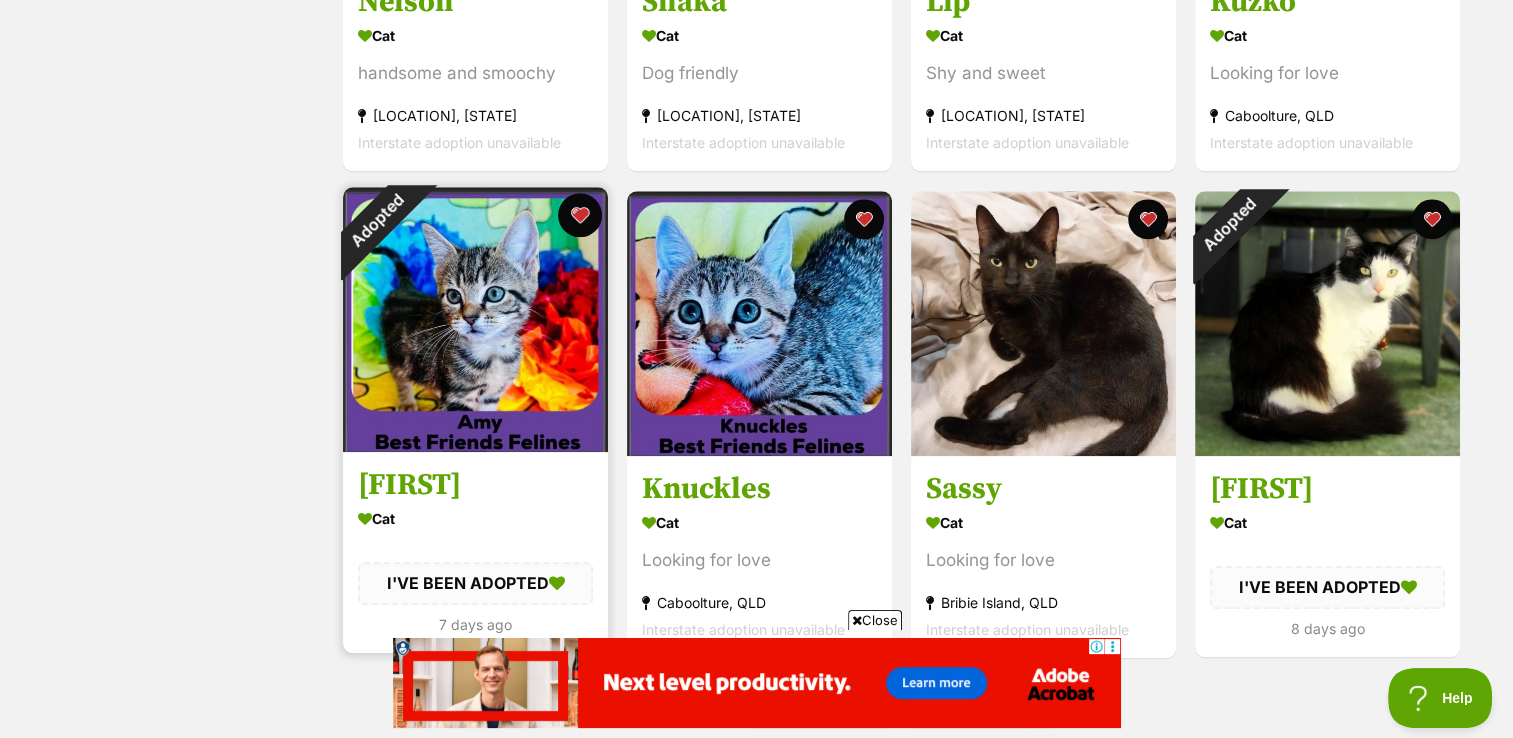 click at bounding box center (580, 215) 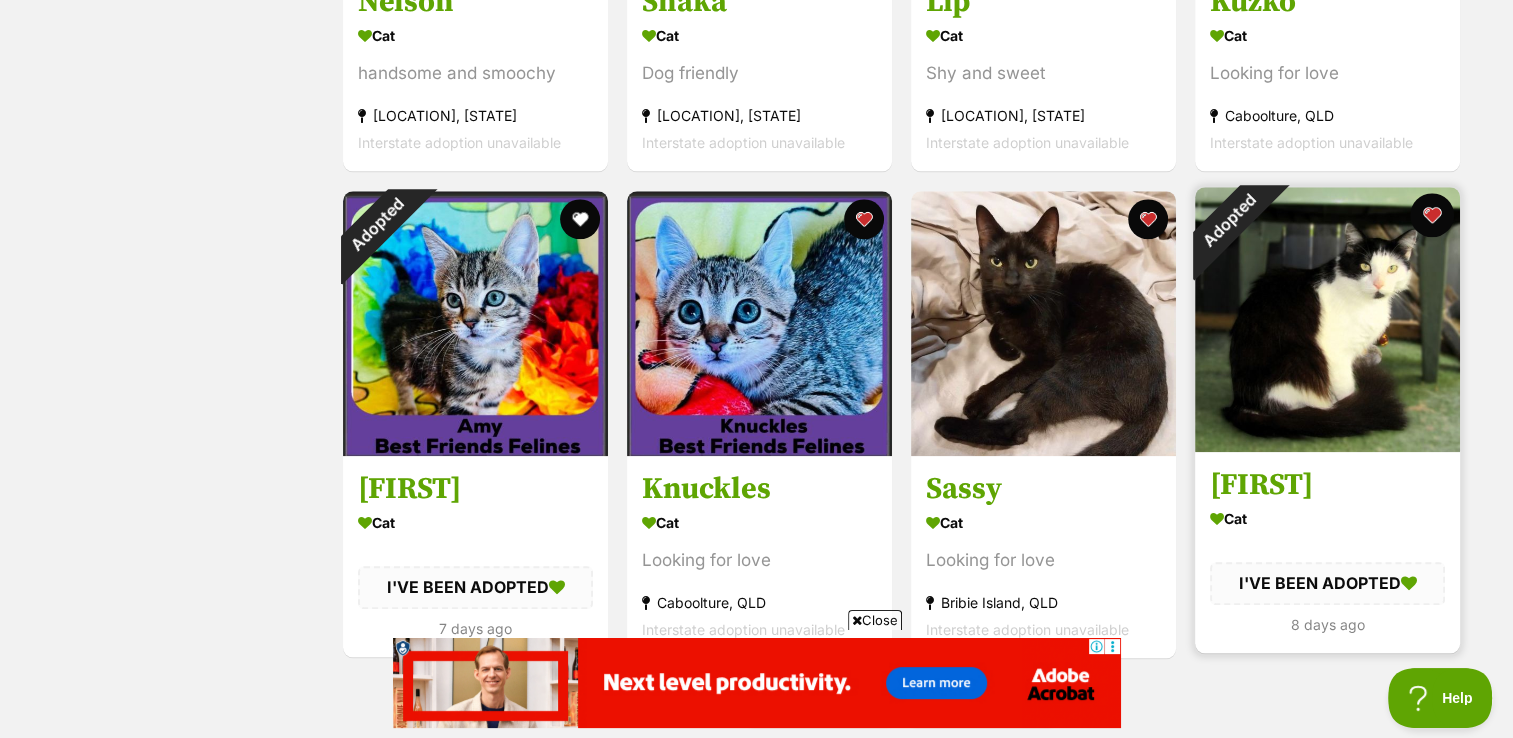 click at bounding box center (1432, 215) 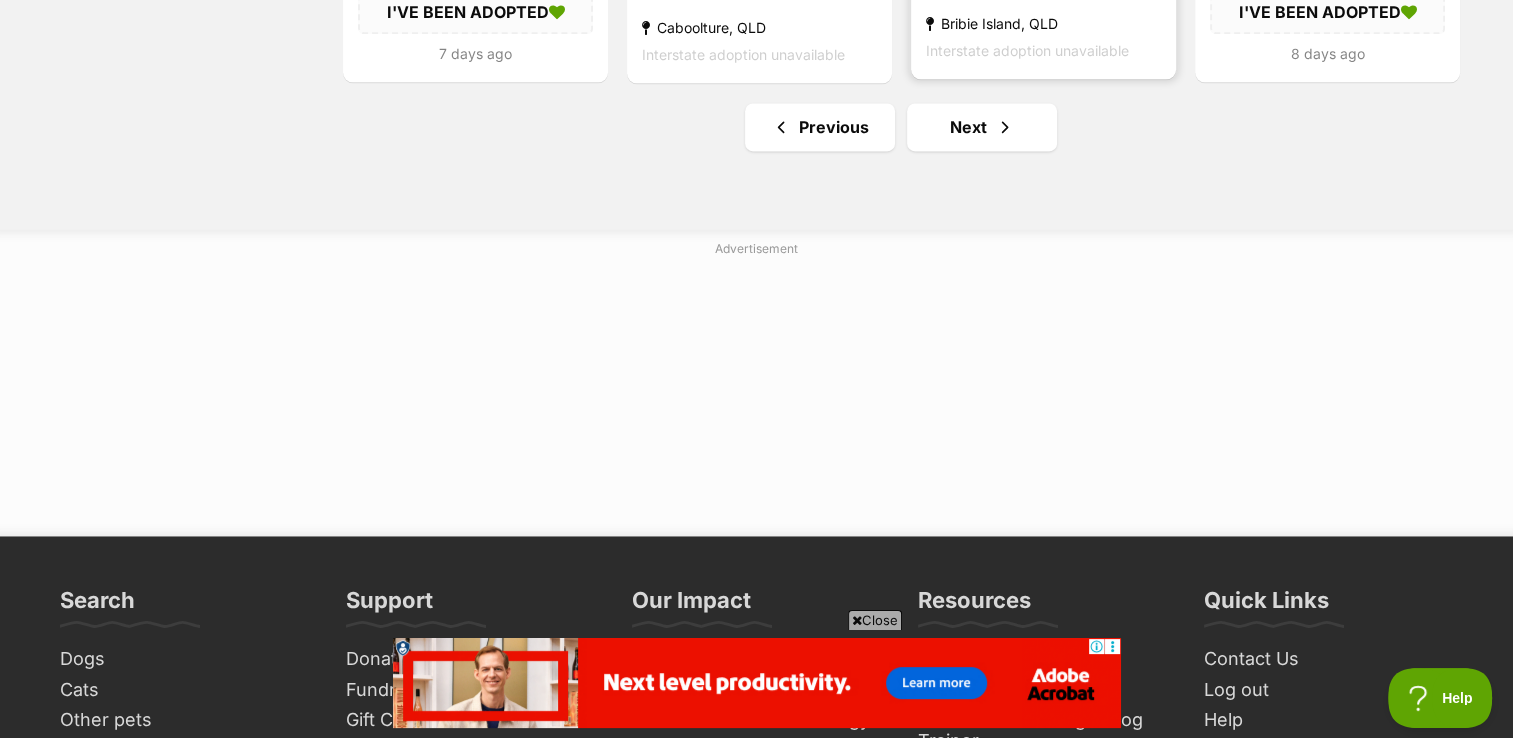 scroll, scrollTop: 2740, scrollLeft: 0, axis: vertical 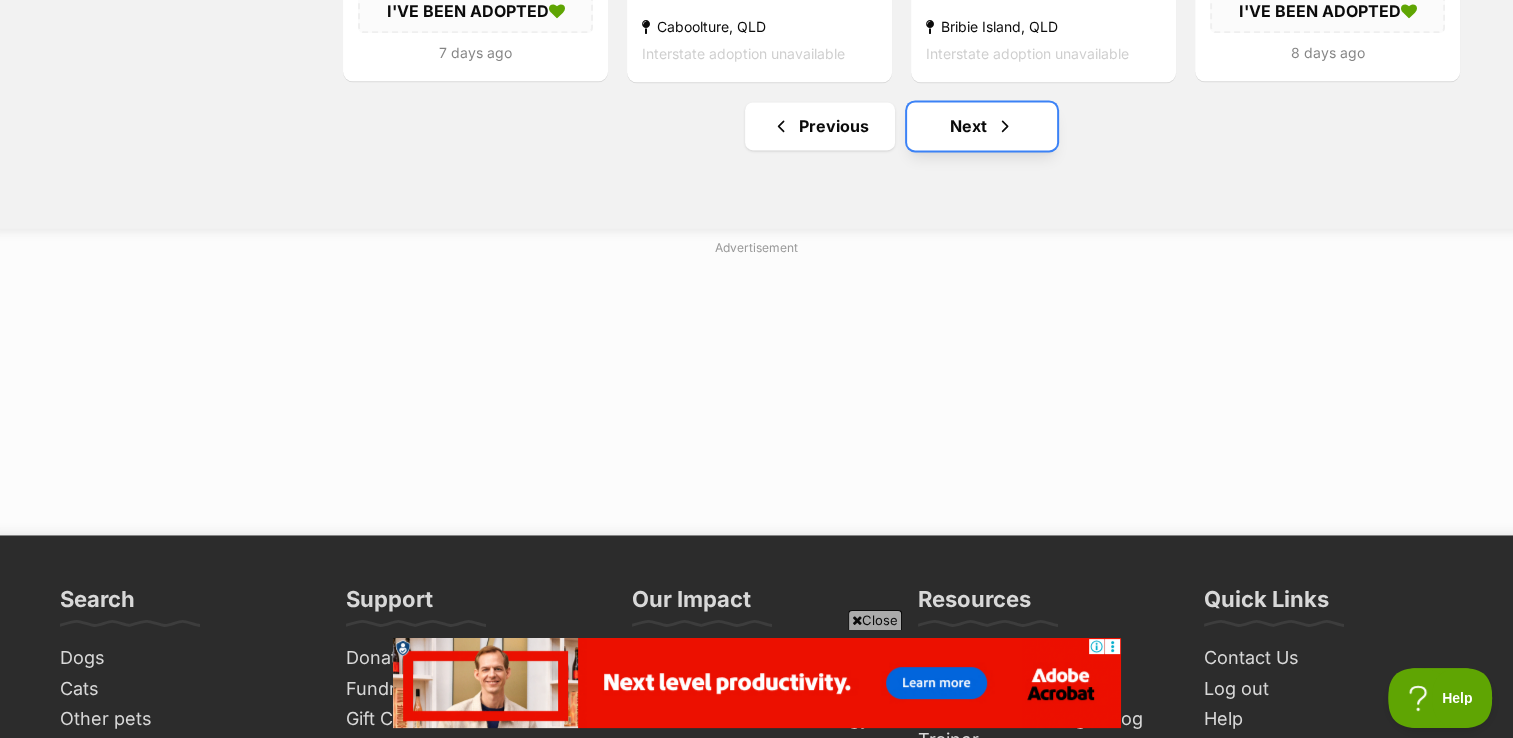 click on "Next" at bounding box center (982, 126) 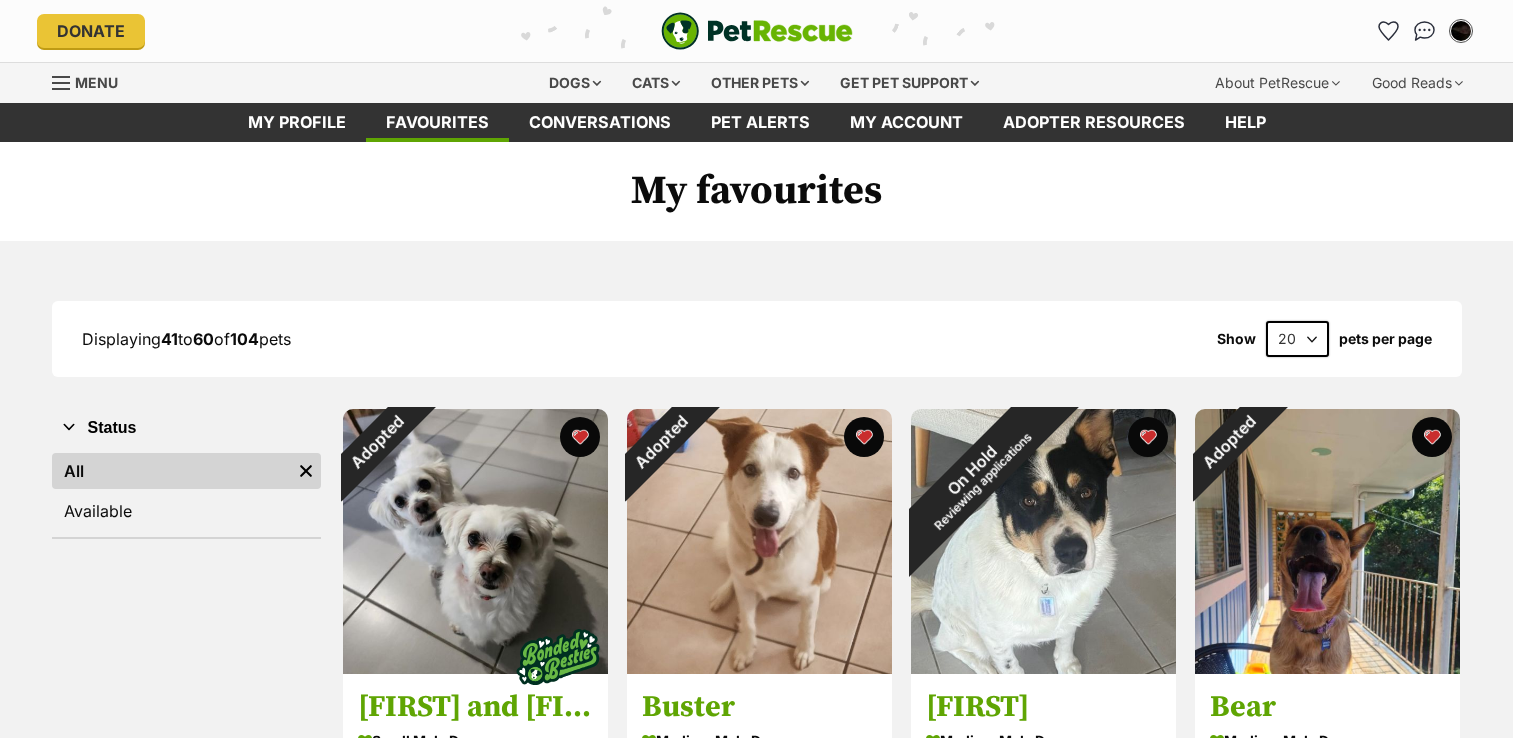 scroll, scrollTop: 0, scrollLeft: 0, axis: both 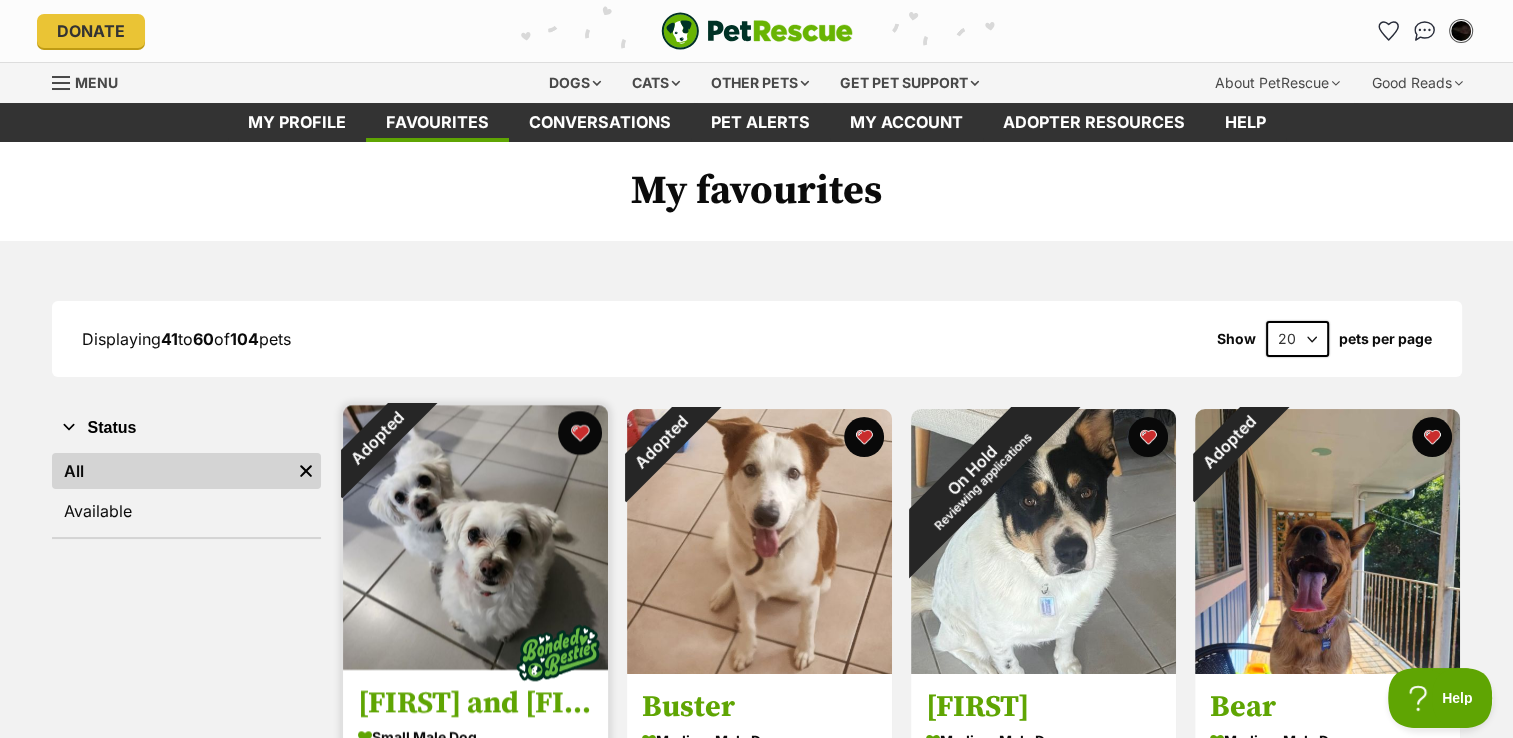 click at bounding box center (580, 433) 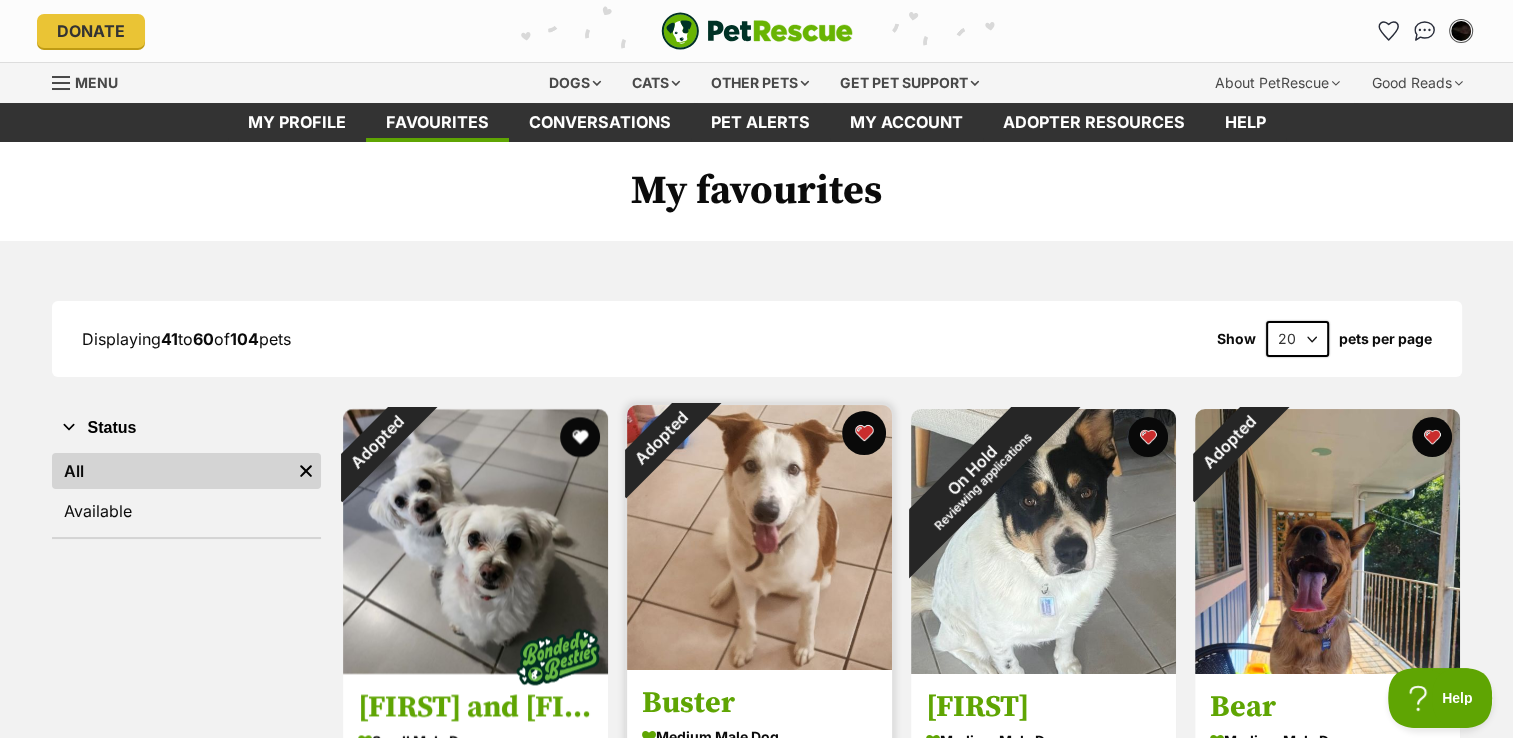 click at bounding box center (864, 433) 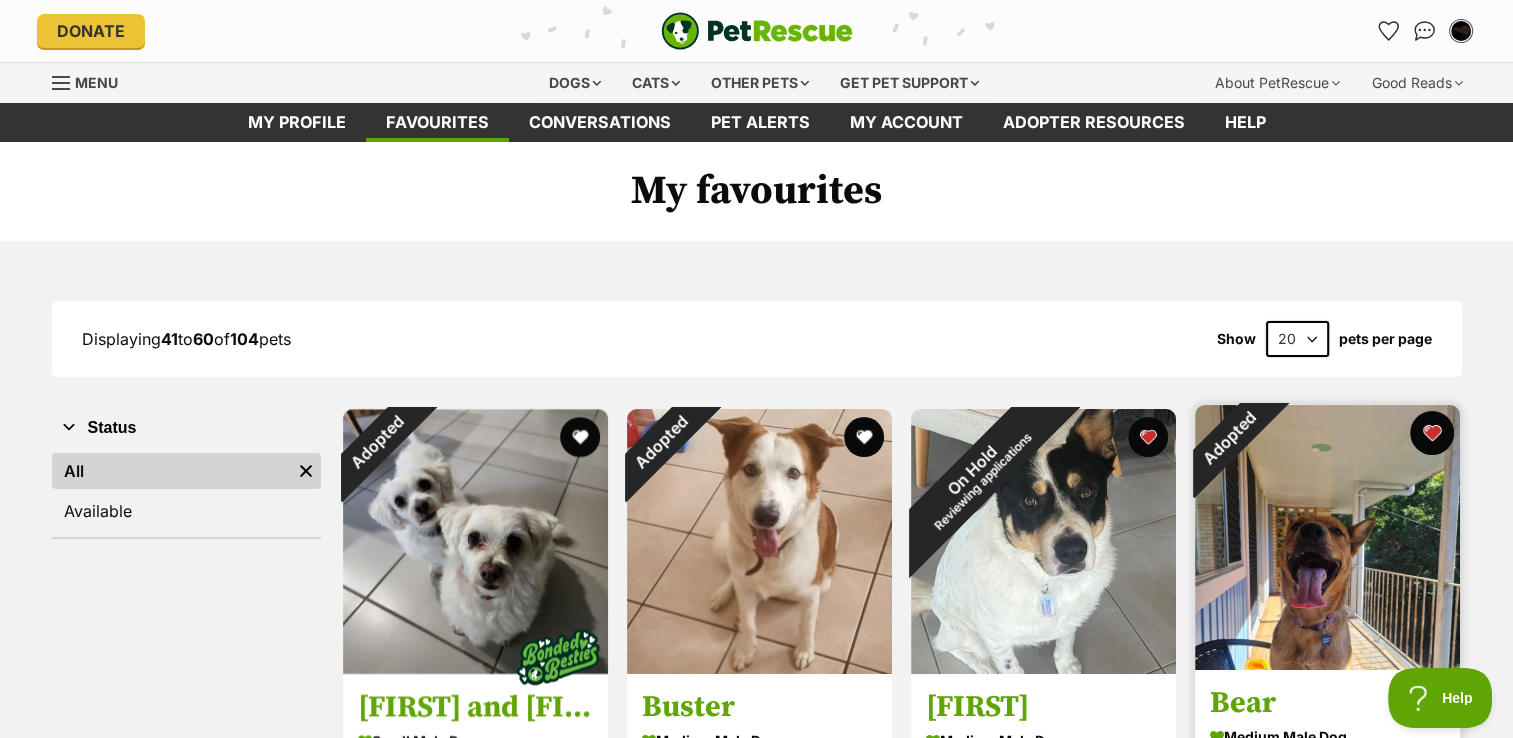 click at bounding box center [1432, 433] 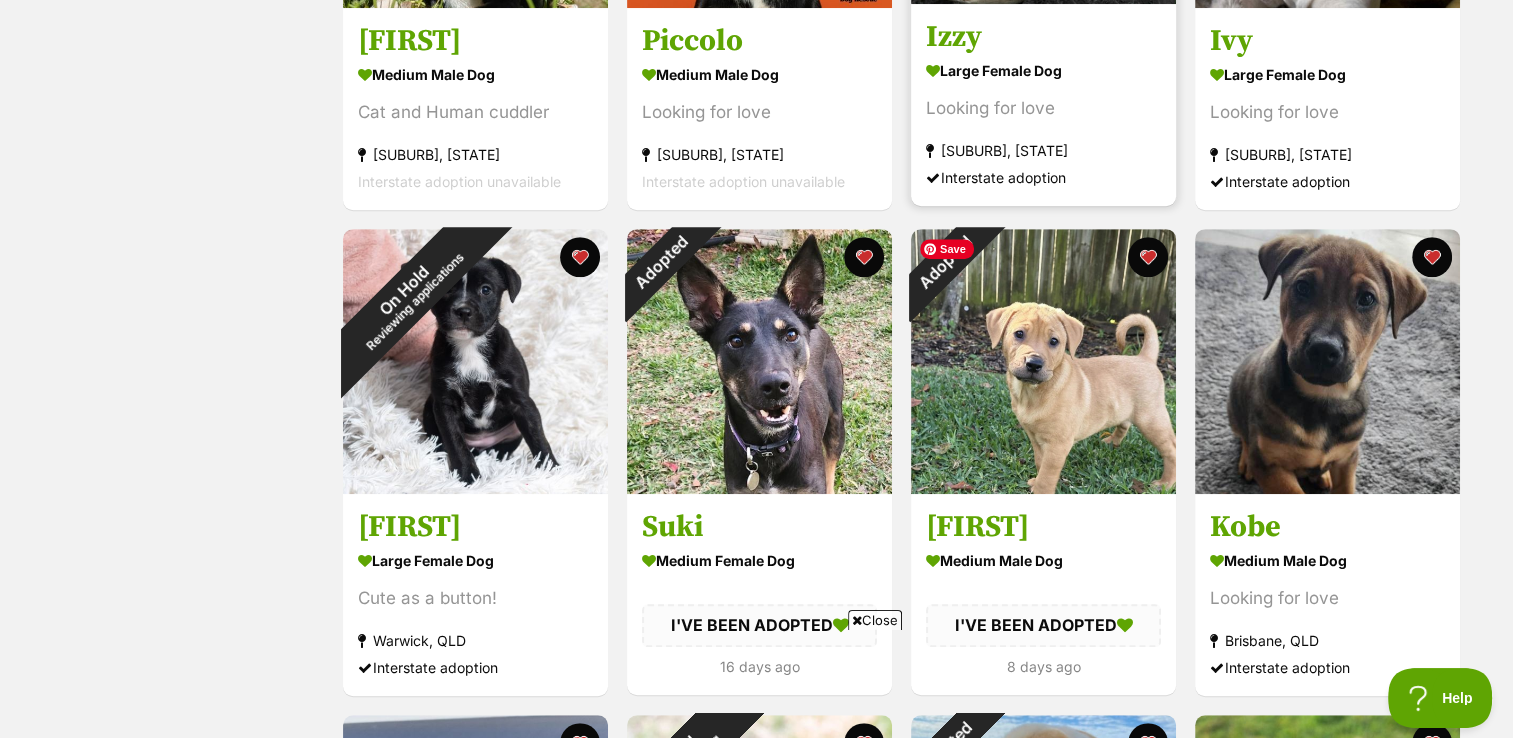 scroll, scrollTop: 1155, scrollLeft: 0, axis: vertical 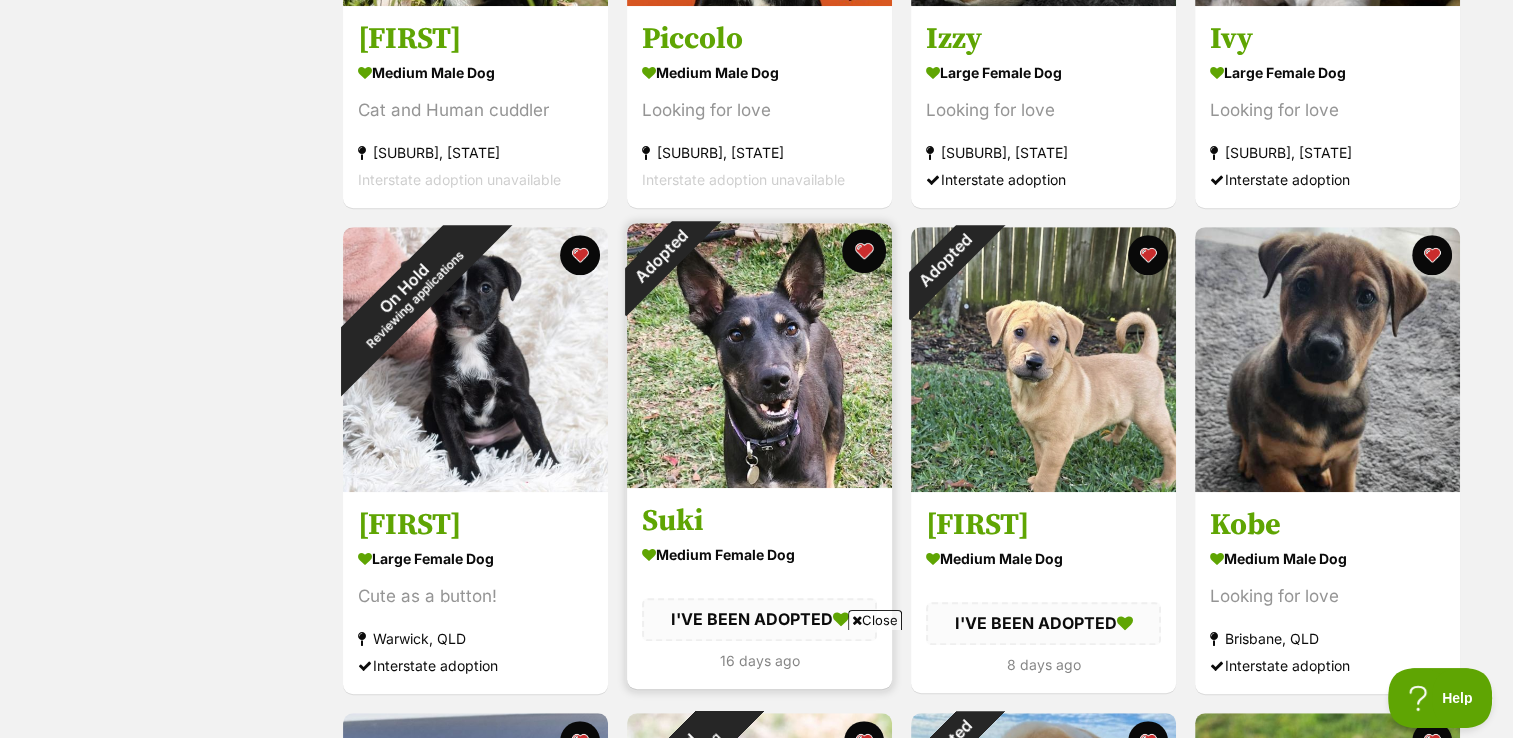 click at bounding box center [864, 251] 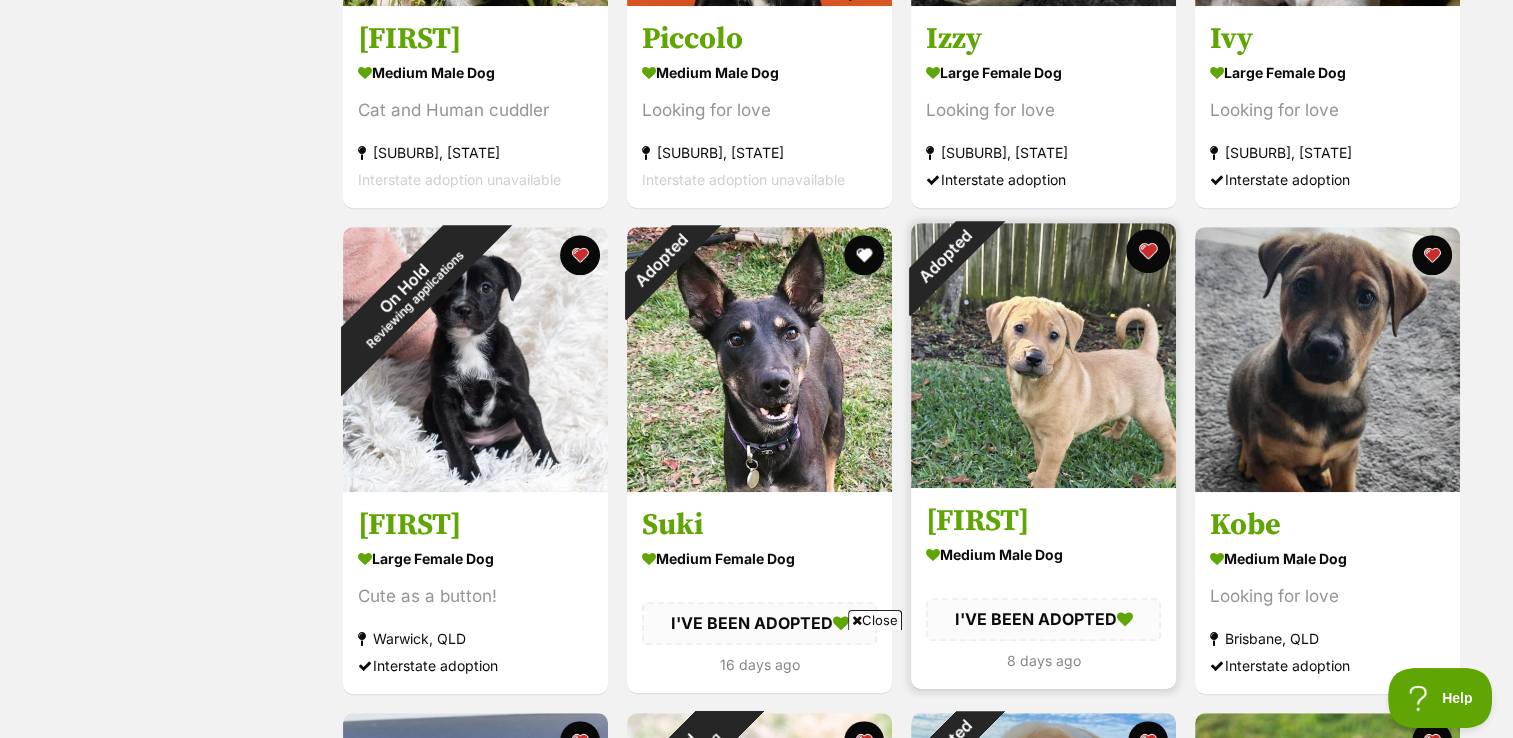 click at bounding box center (1148, 251) 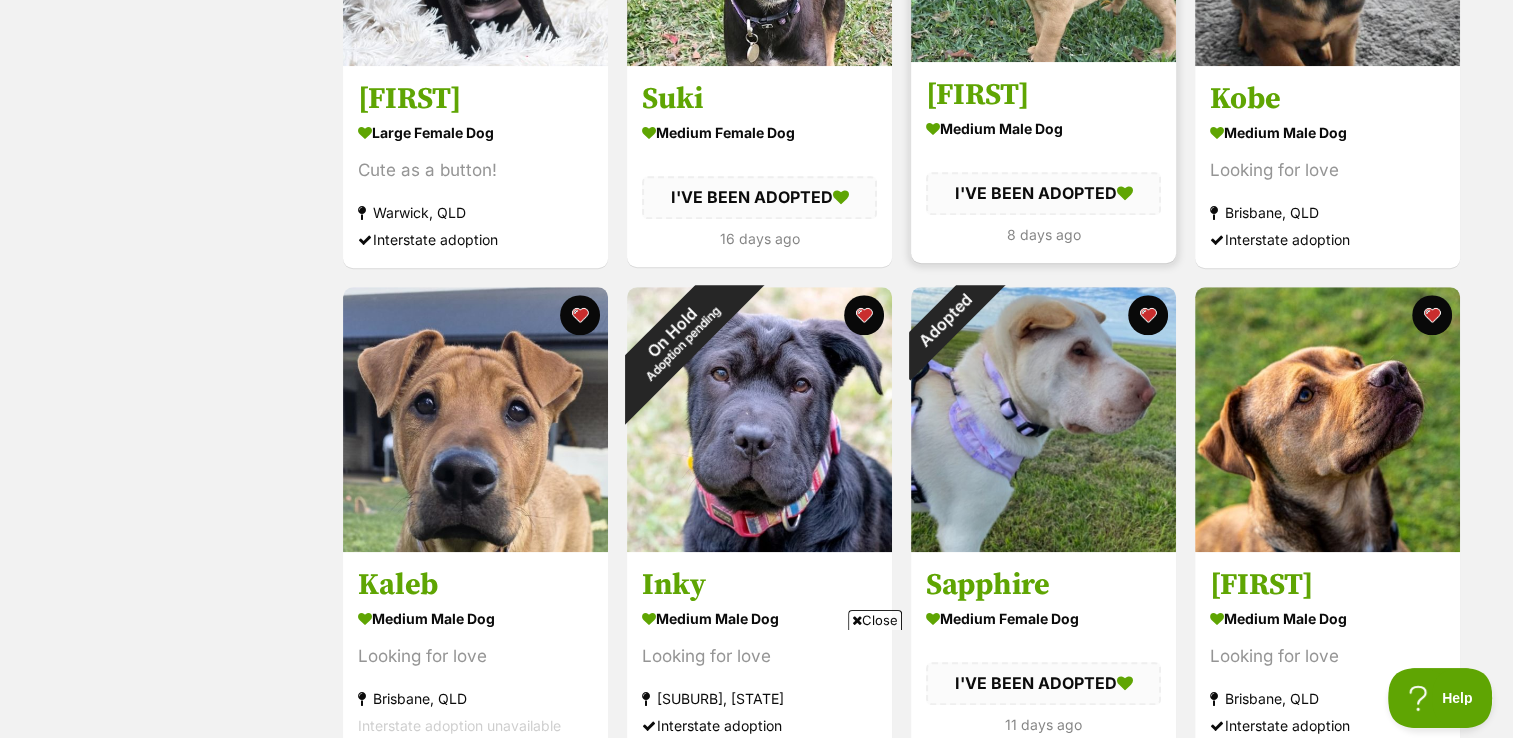 scroll, scrollTop: 1583, scrollLeft: 0, axis: vertical 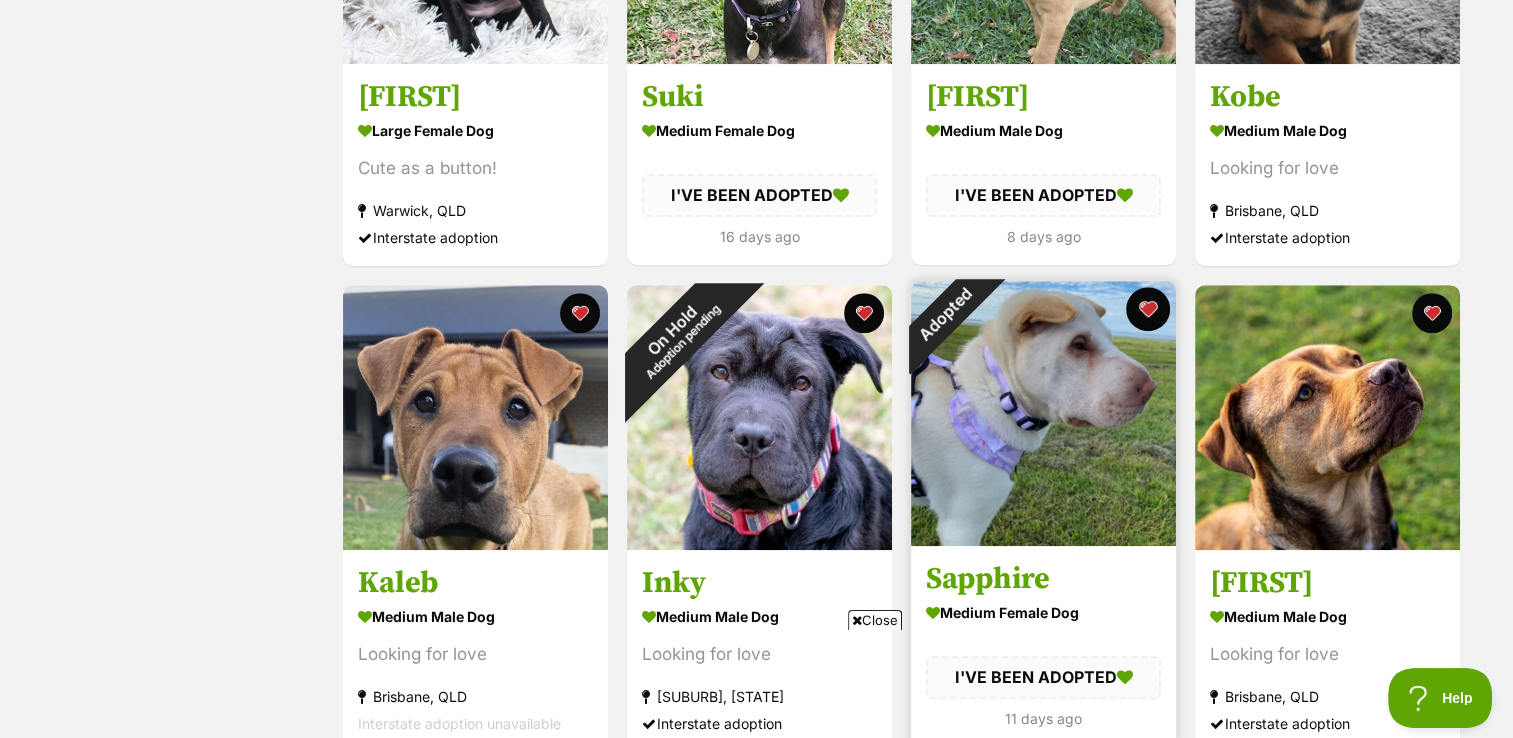 click at bounding box center [1148, 309] 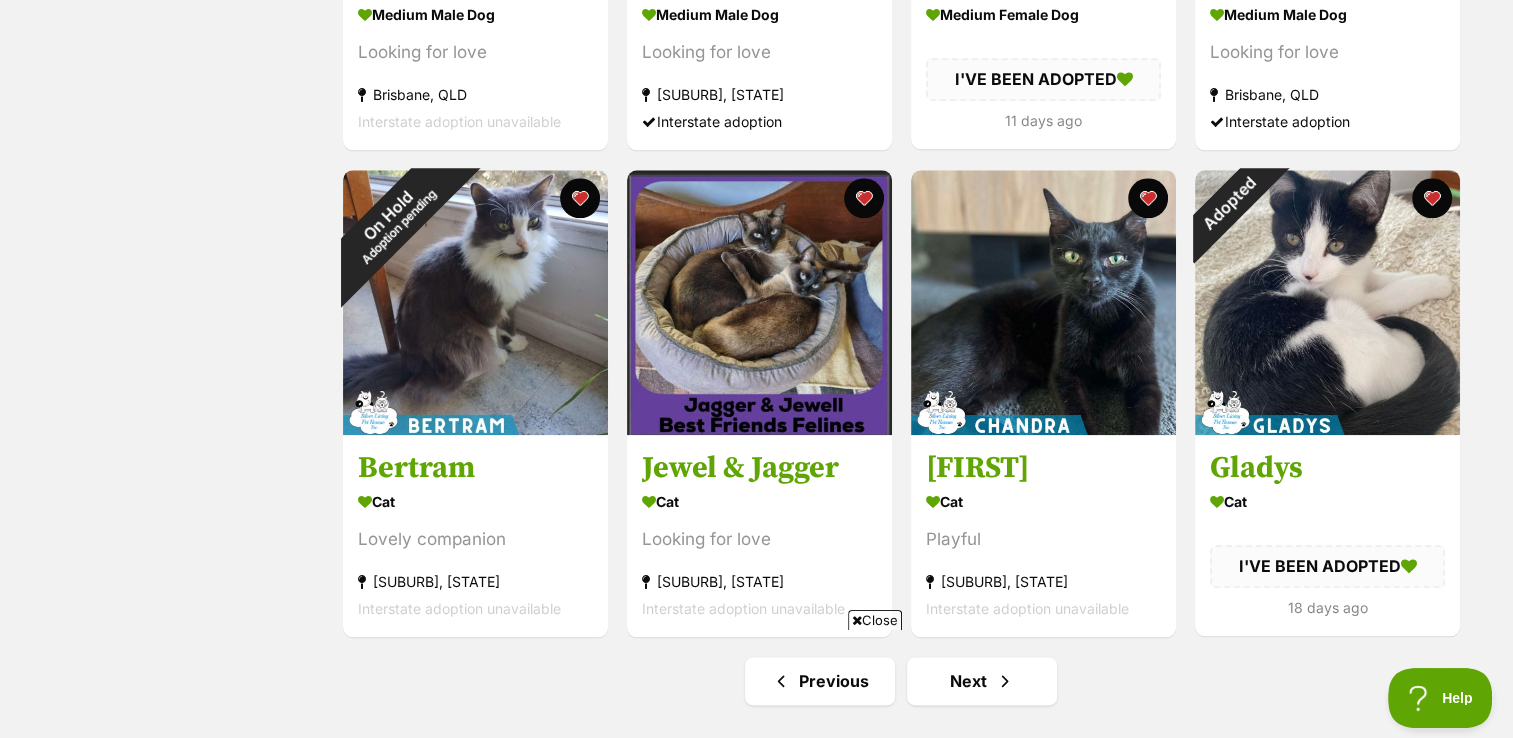 scroll, scrollTop: 2216, scrollLeft: 0, axis: vertical 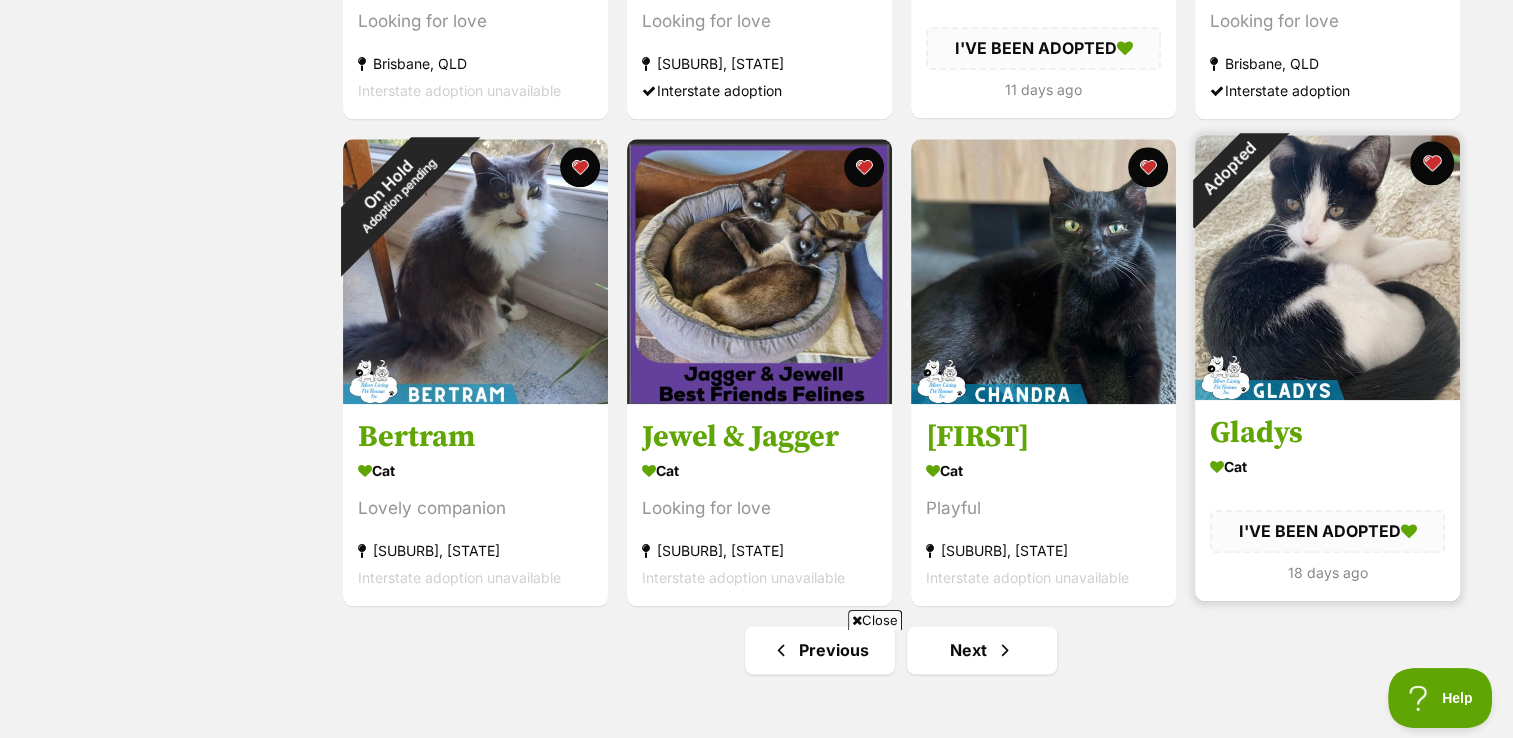 click at bounding box center [1432, 163] 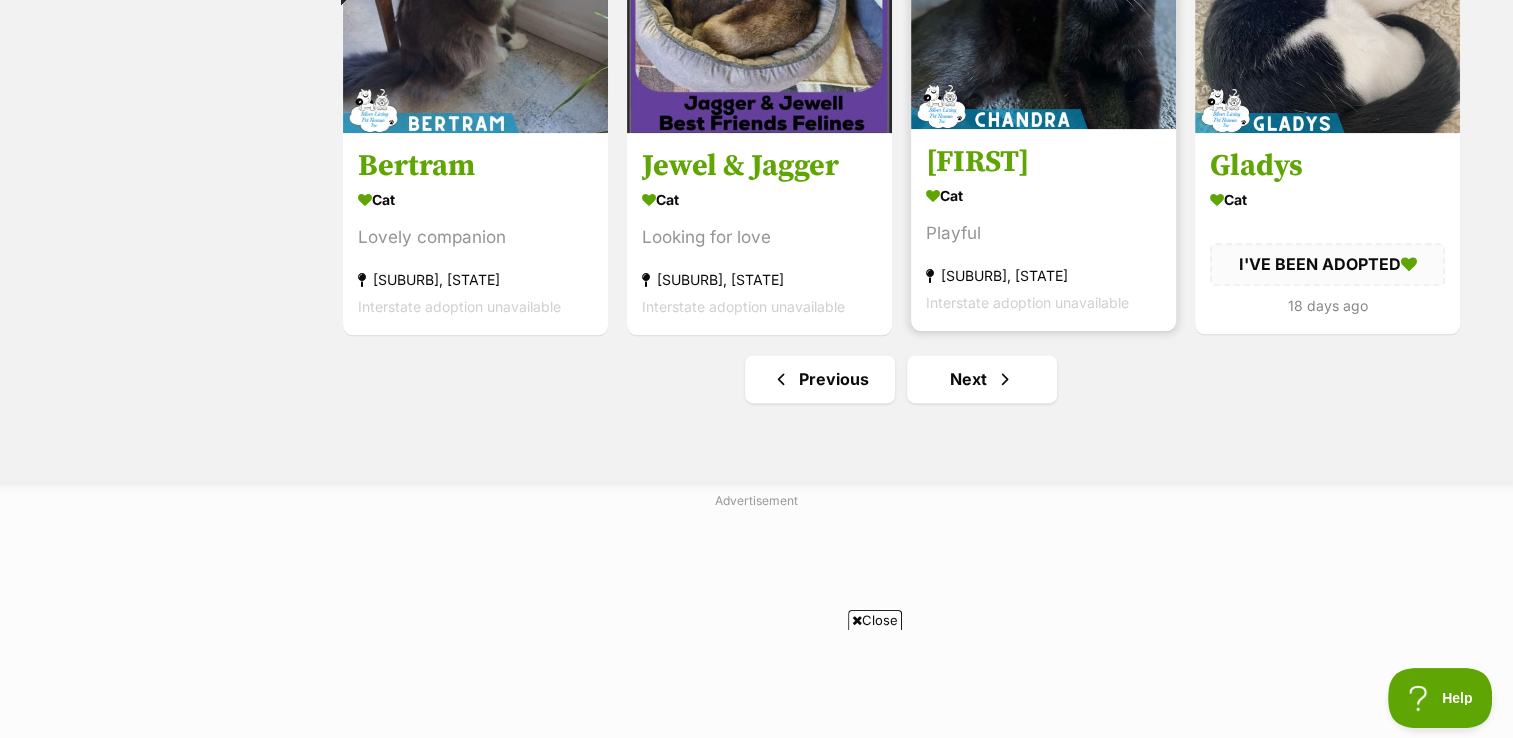 scroll, scrollTop: 2488, scrollLeft: 0, axis: vertical 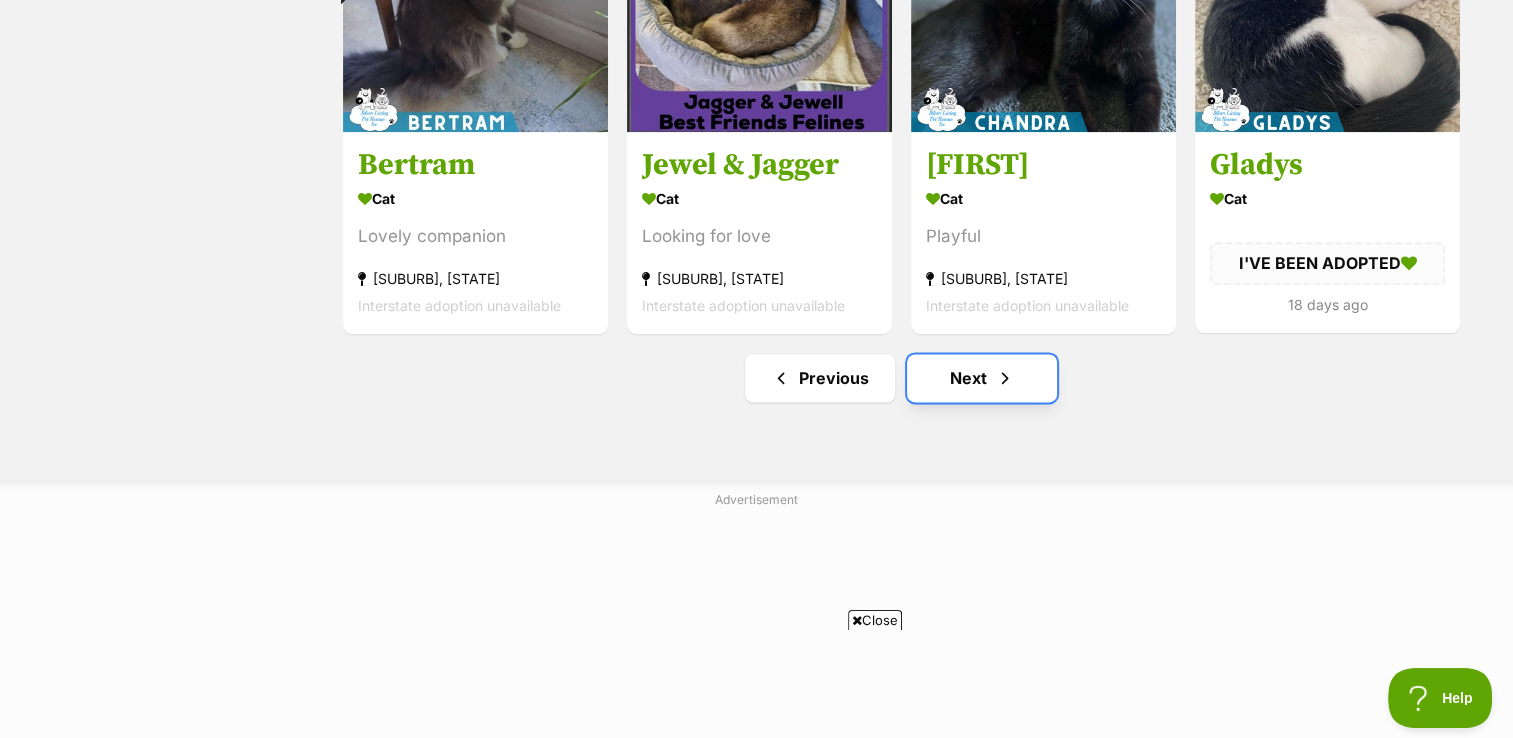 click on "Next" at bounding box center (982, 378) 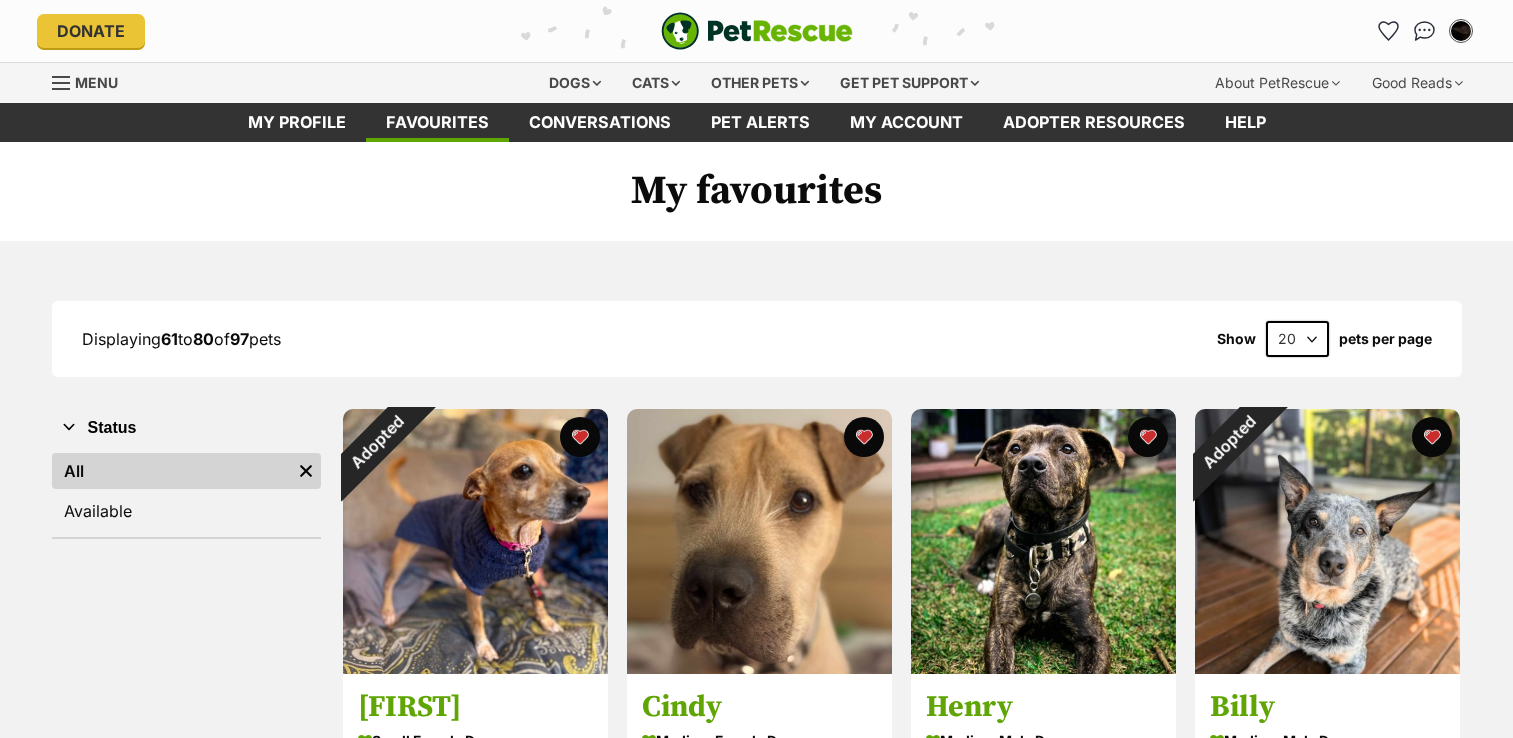 scroll, scrollTop: 0, scrollLeft: 0, axis: both 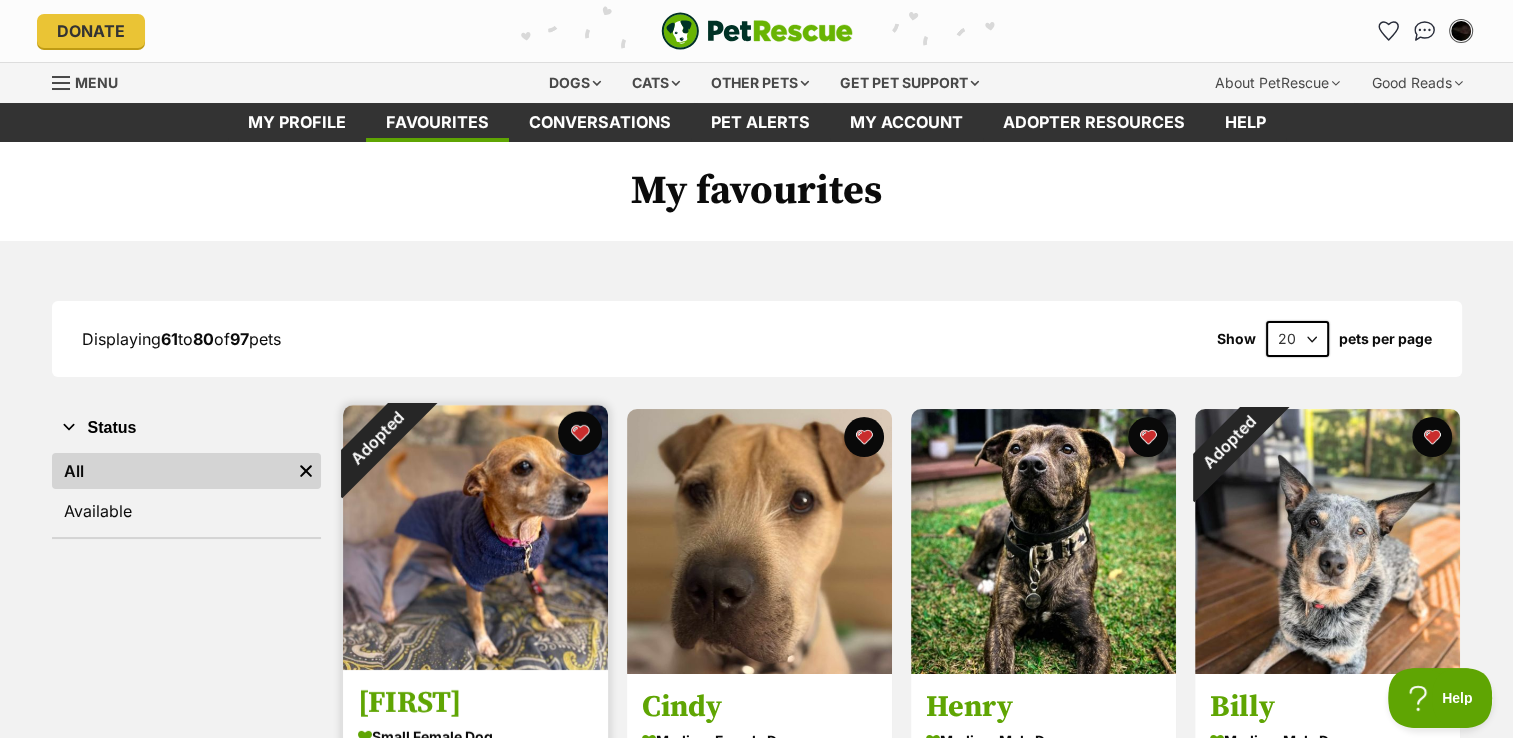 click at bounding box center [580, 433] 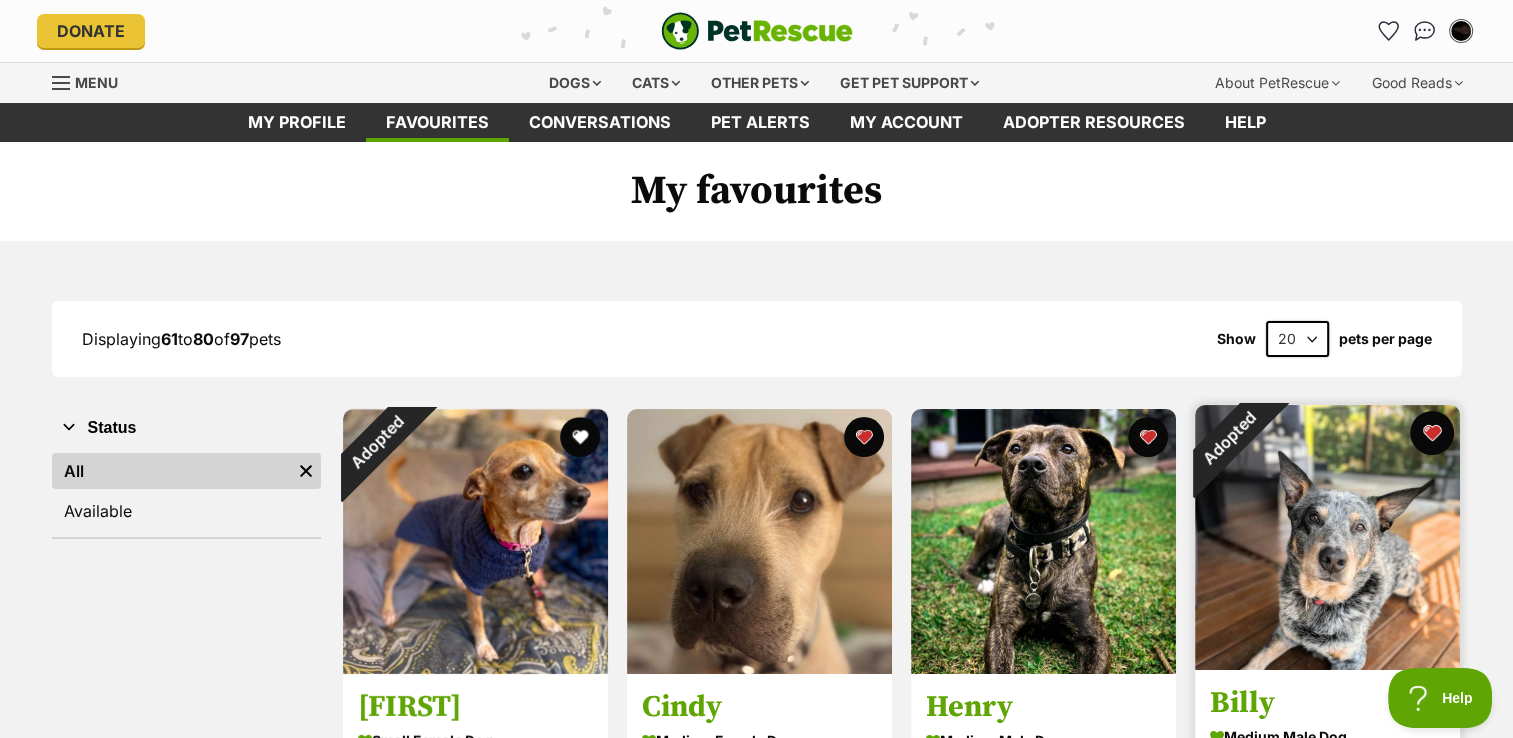 click at bounding box center (1432, 433) 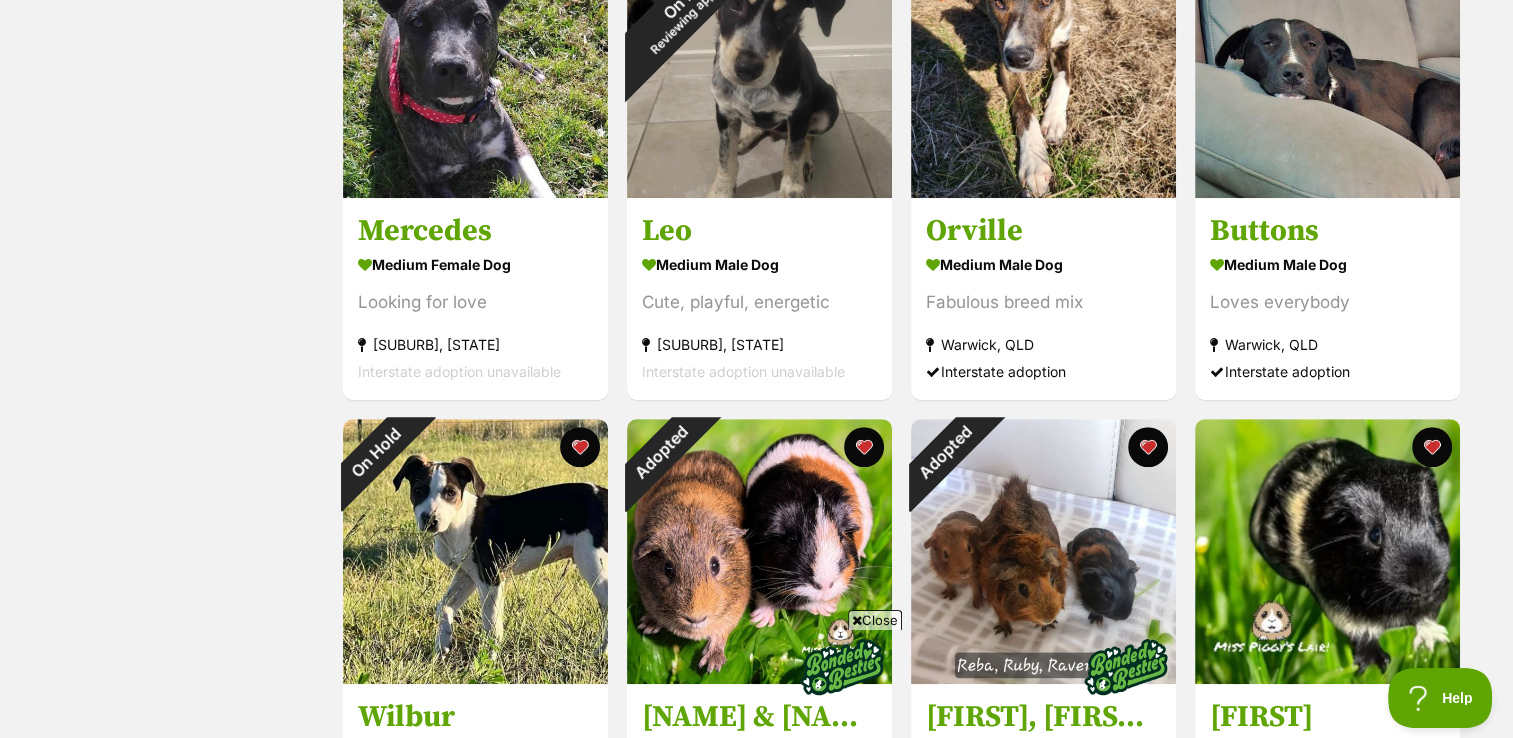 scroll, scrollTop: 967, scrollLeft: 0, axis: vertical 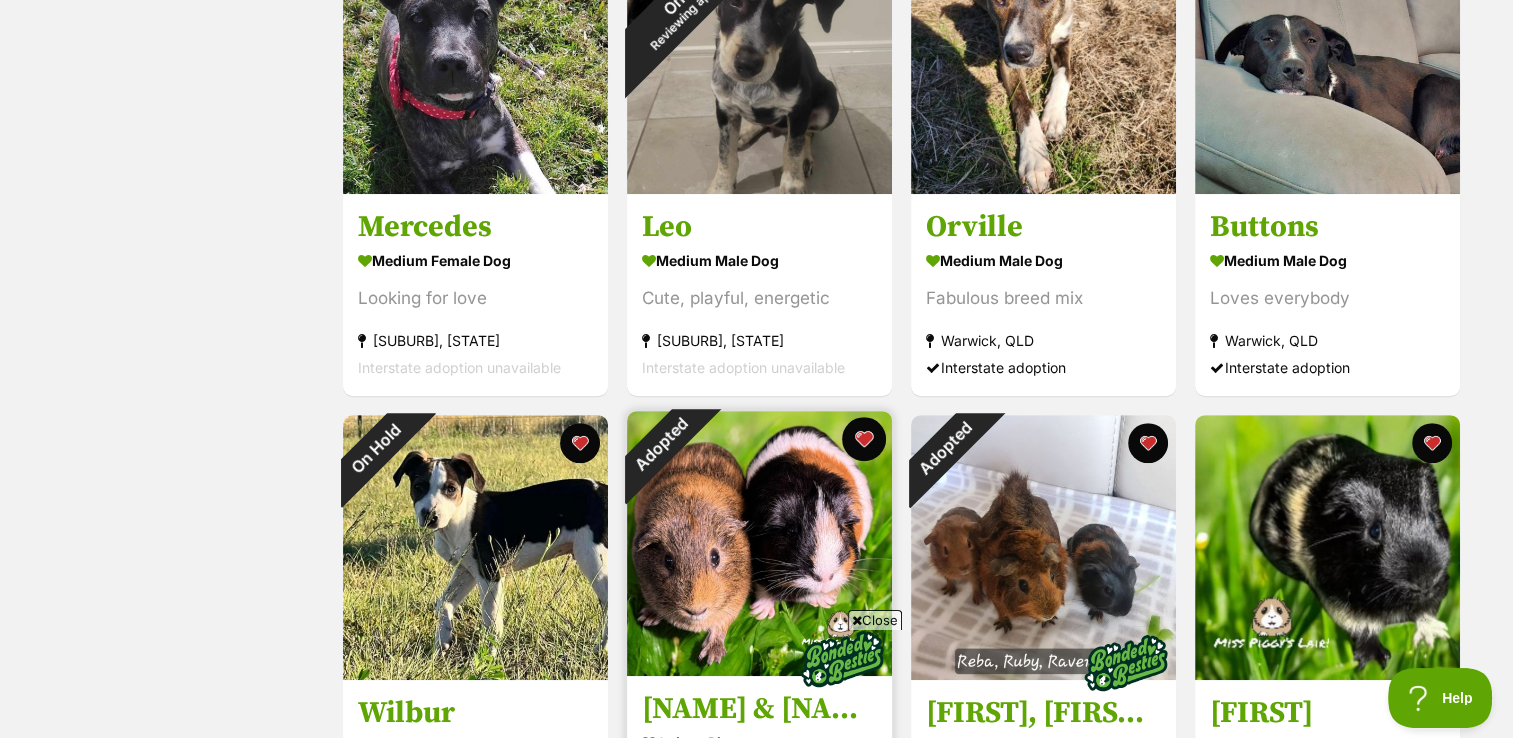 click at bounding box center [864, 439] 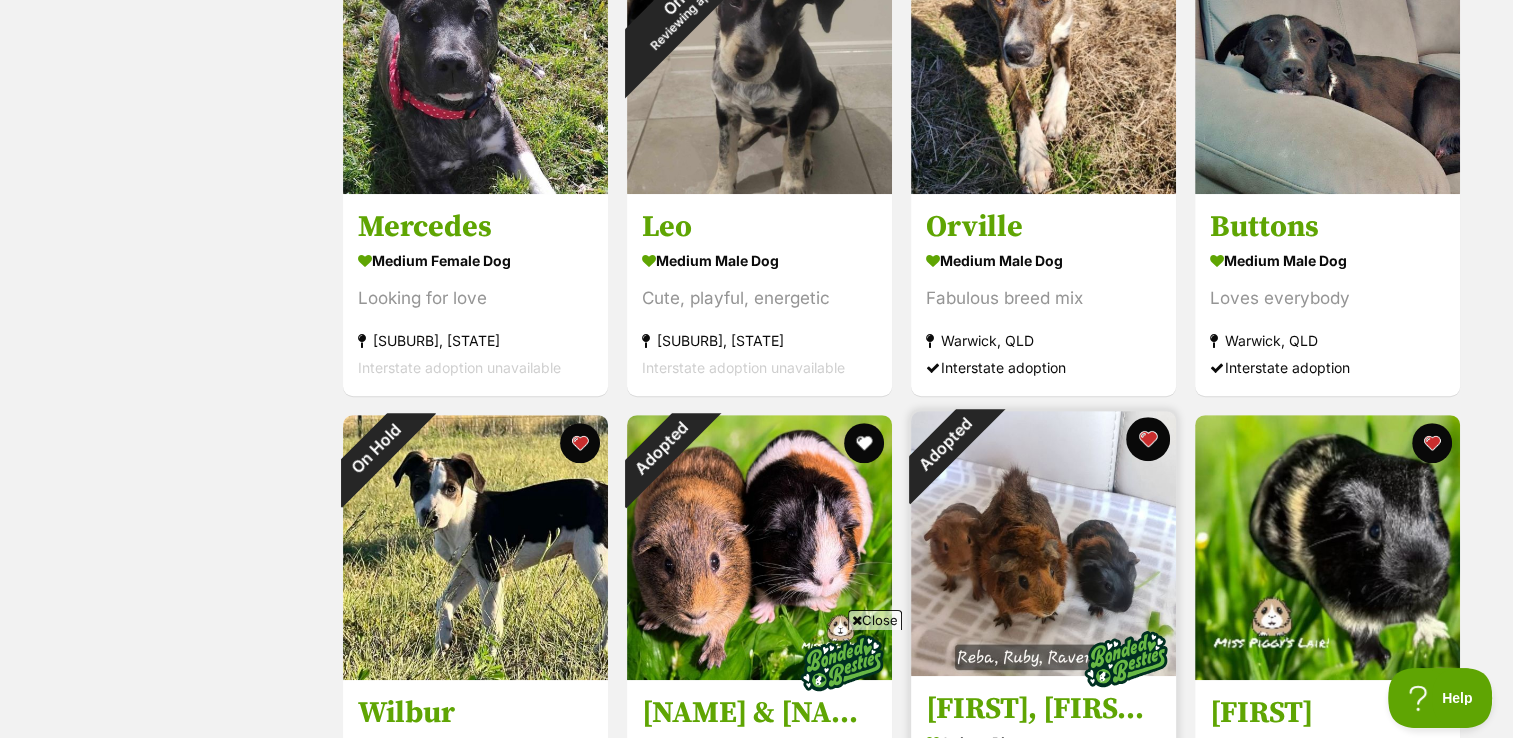 click at bounding box center [1148, 439] 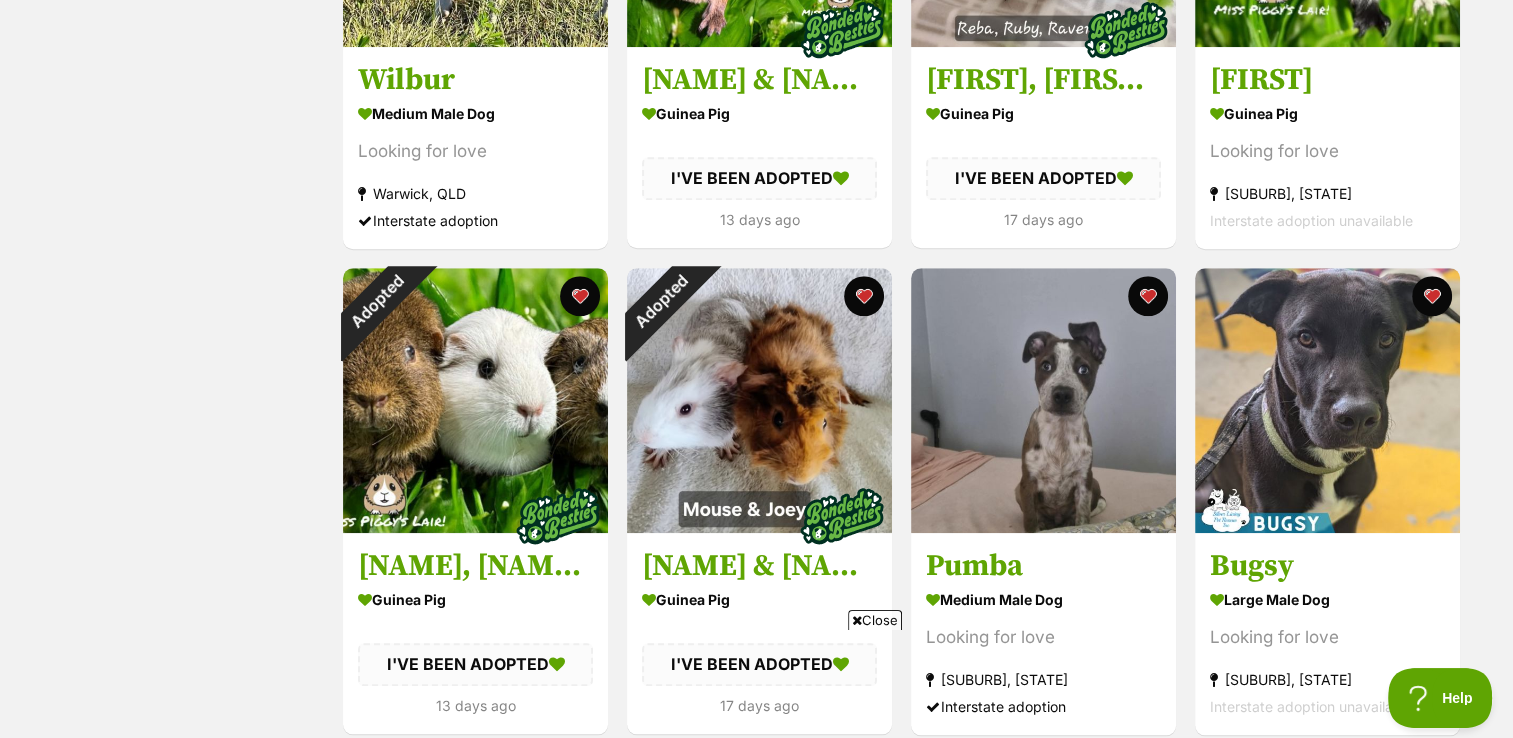 scroll, scrollTop: 1602, scrollLeft: 0, axis: vertical 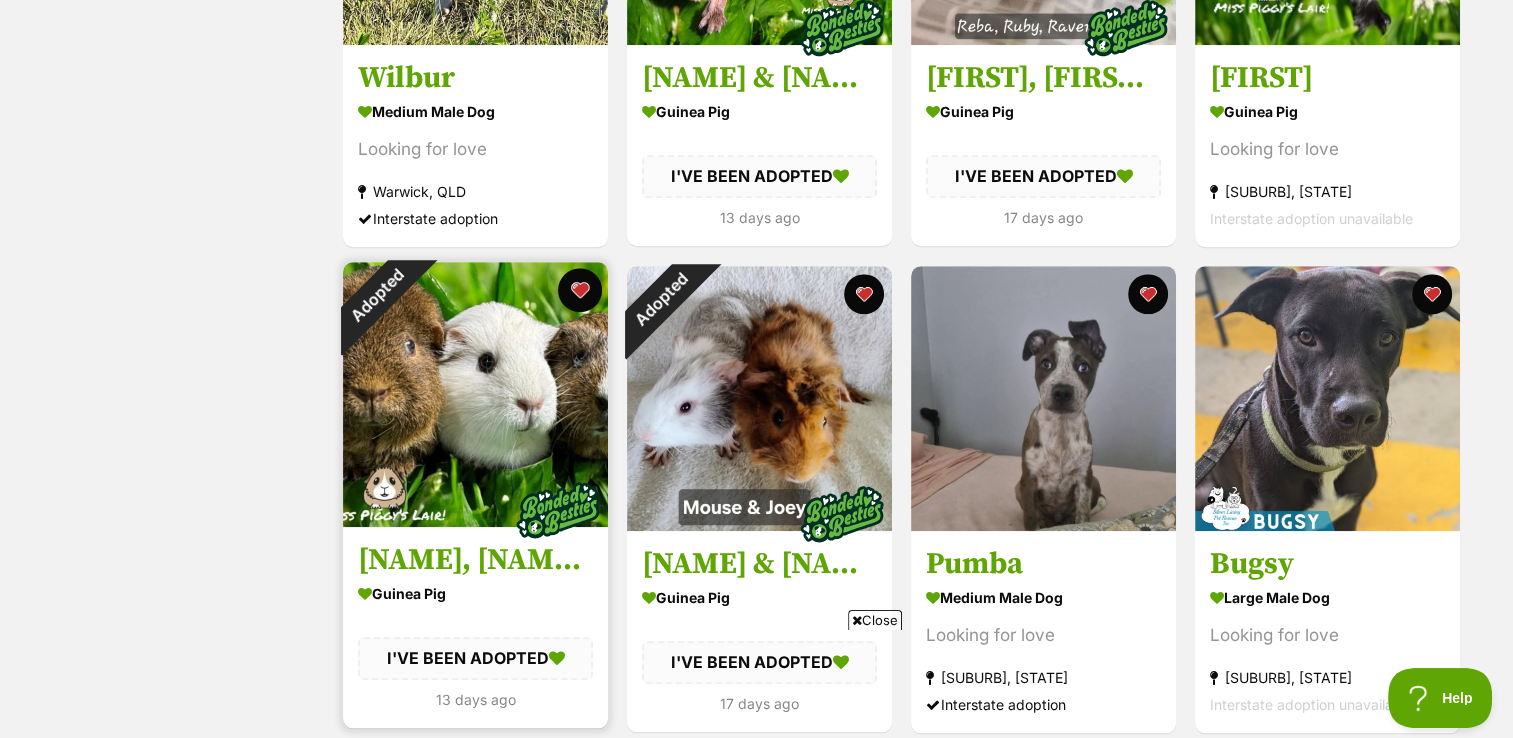 click at bounding box center [580, 290] 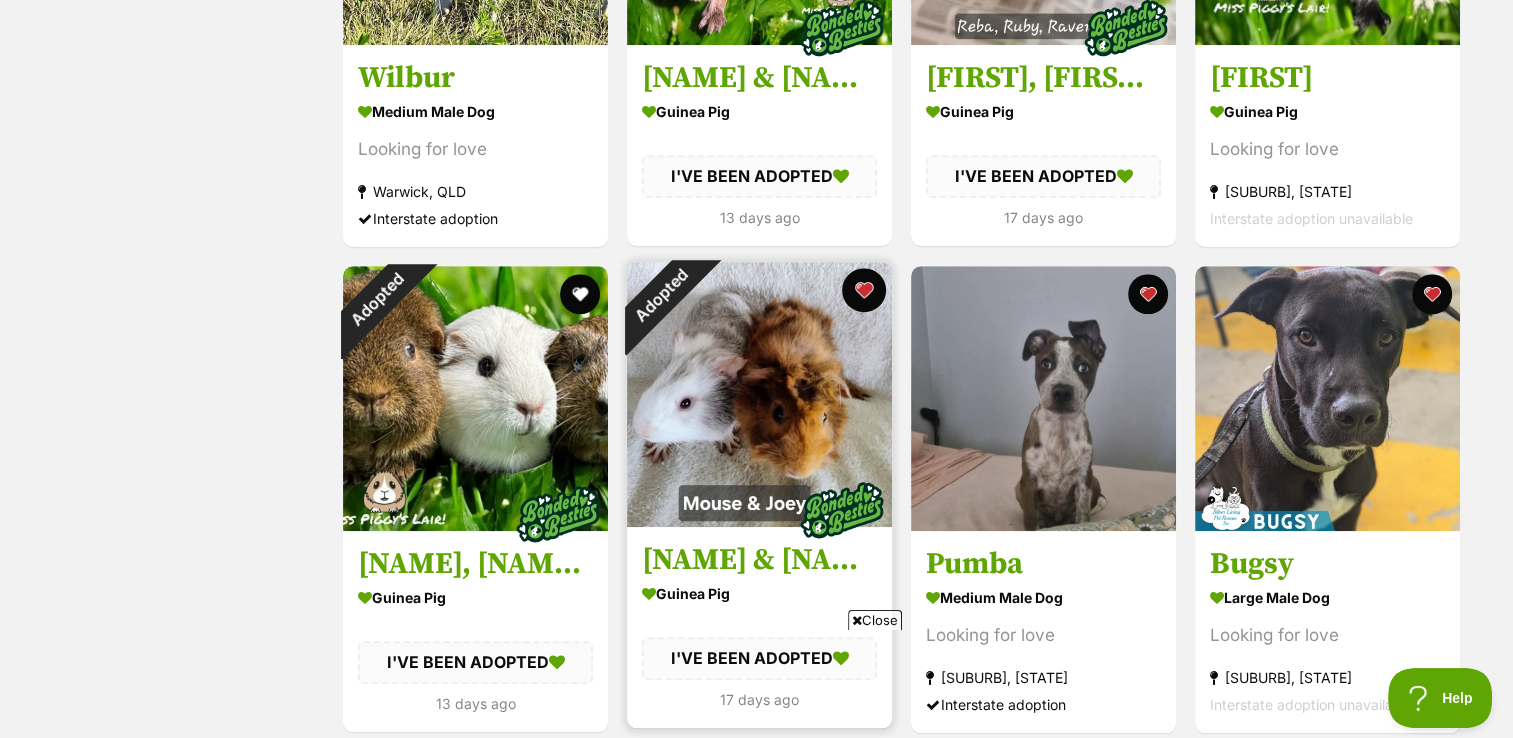 click at bounding box center [864, 290] 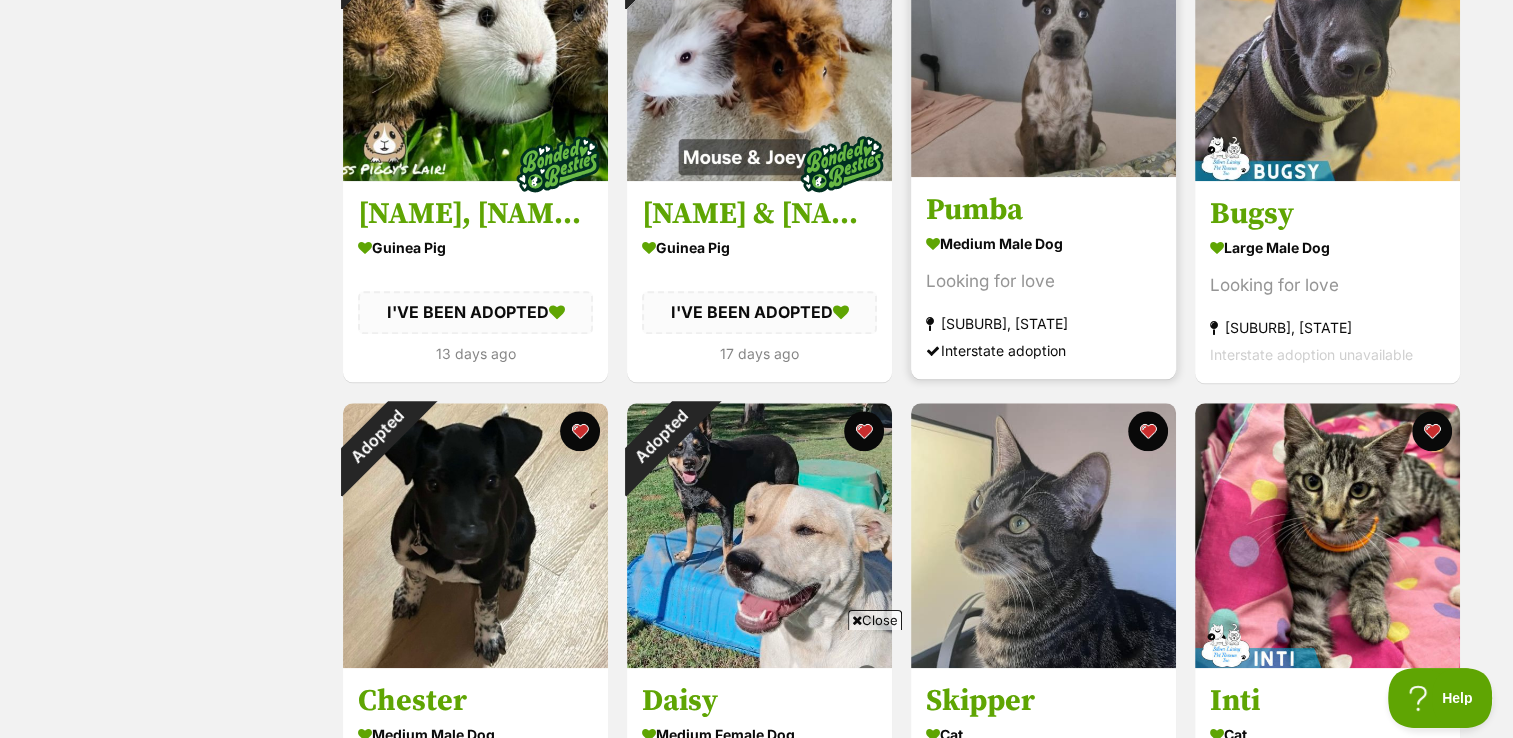 scroll, scrollTop: 1996, scrollLeft: 0, axis: vertical 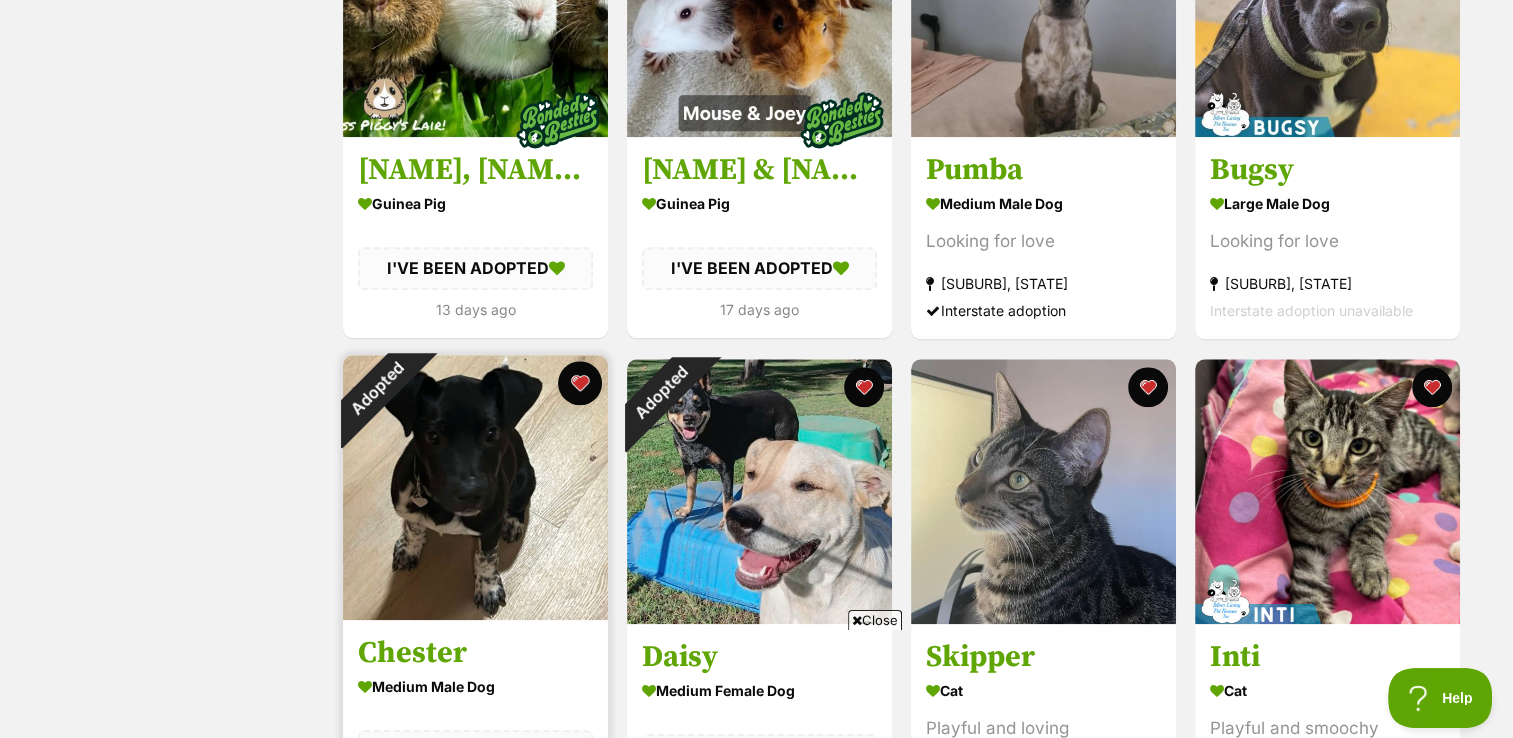 click at bounding box center (580, 383) 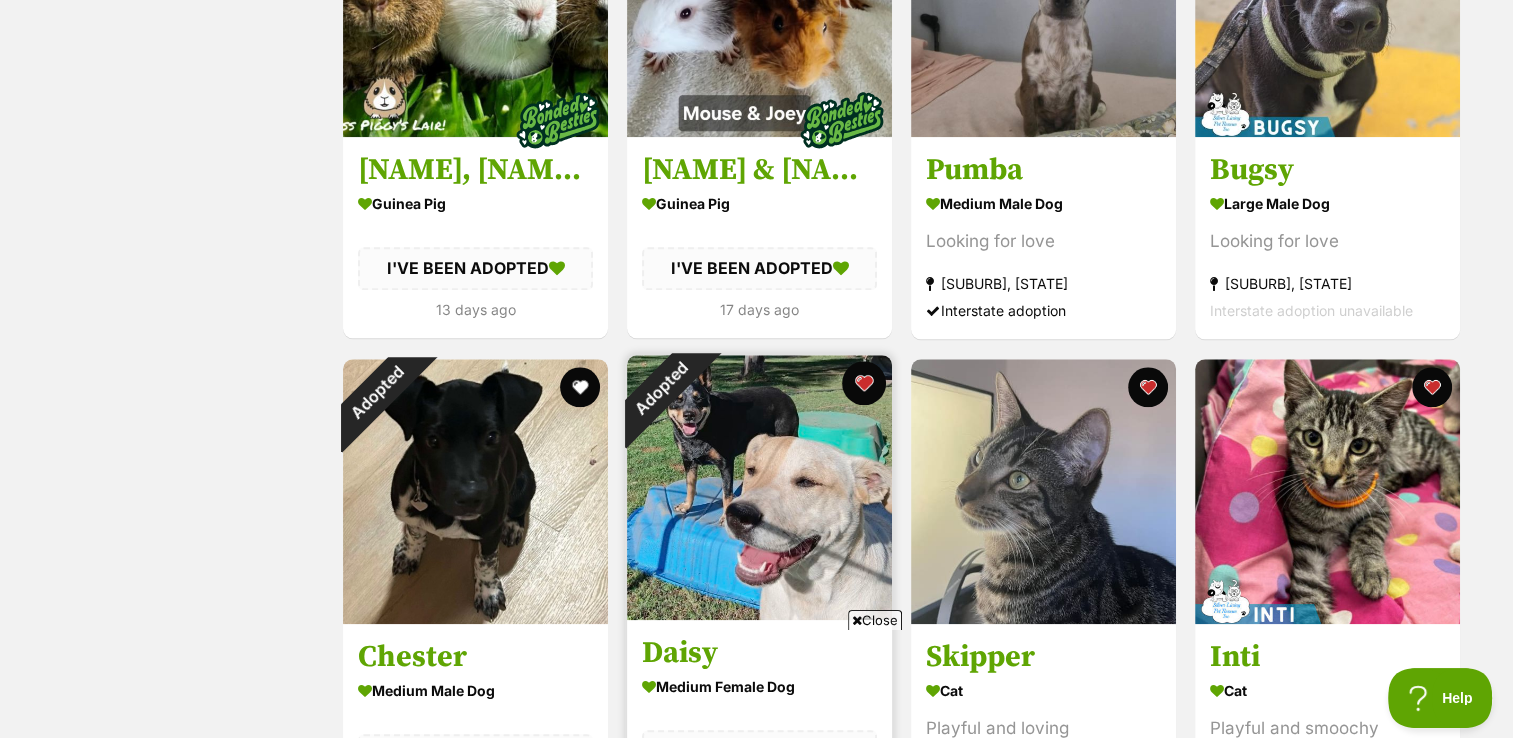 click at bounding box center [864, 383] 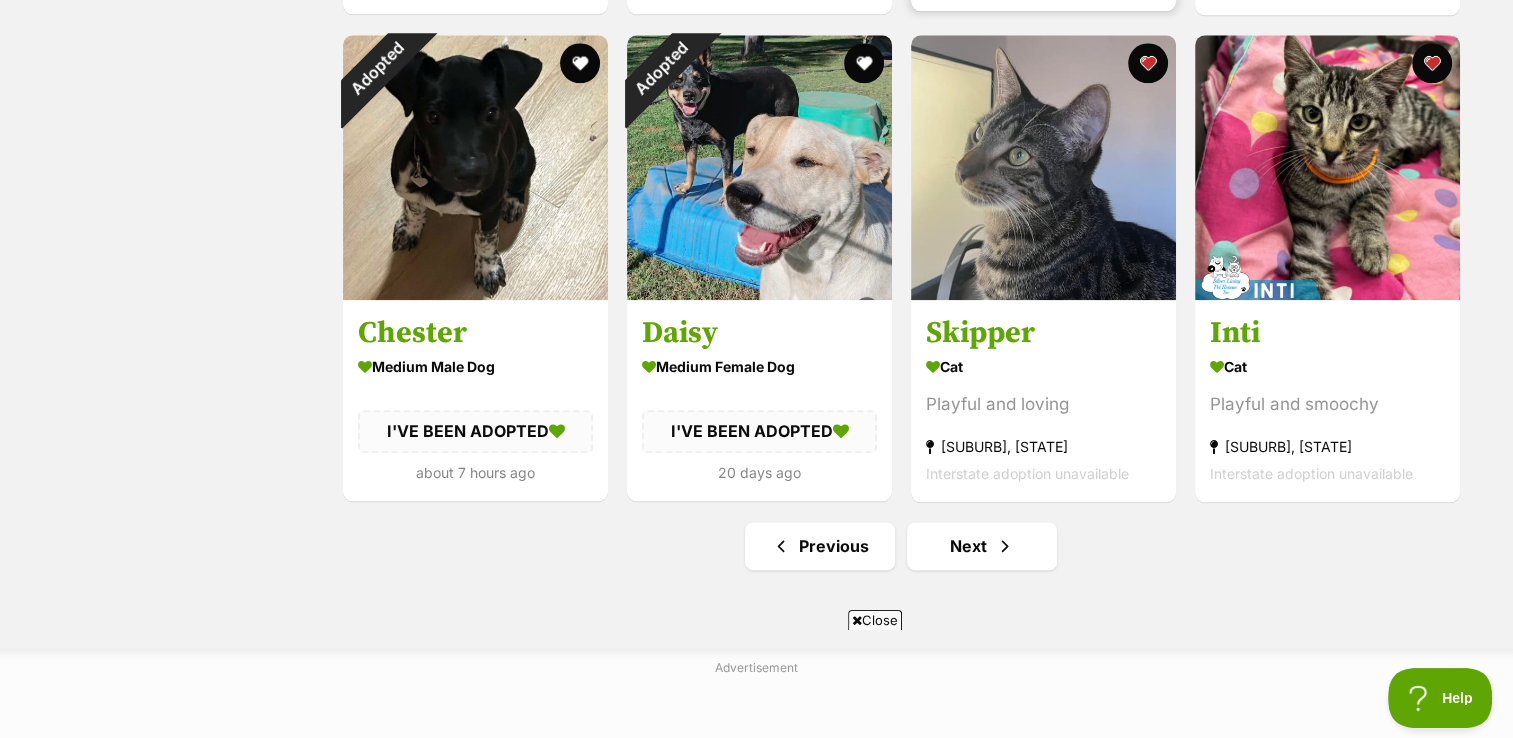 scroll, scrollTop: 2484, scrollLeft: 0, axis: vertical 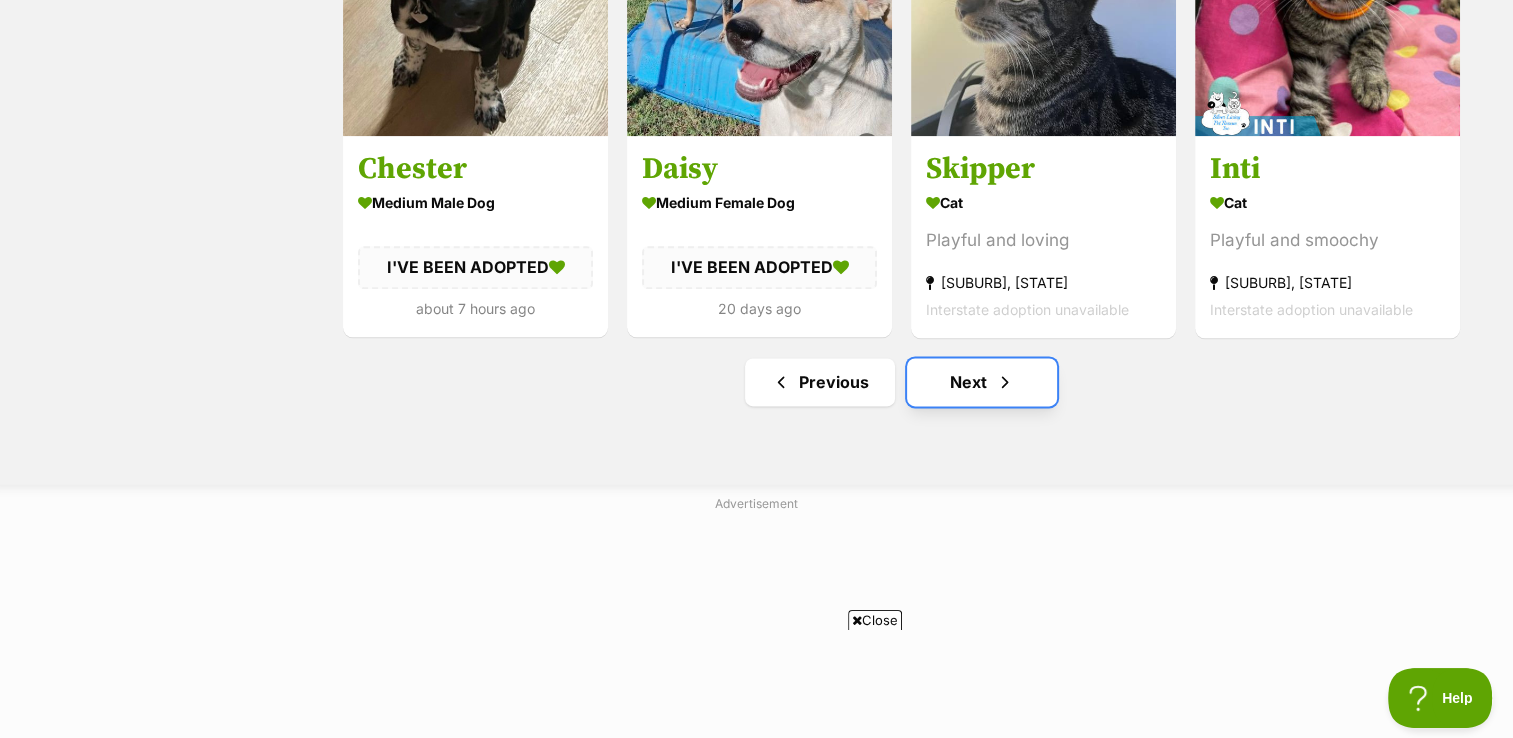 click on "Next" at bounding box center [982, 382] 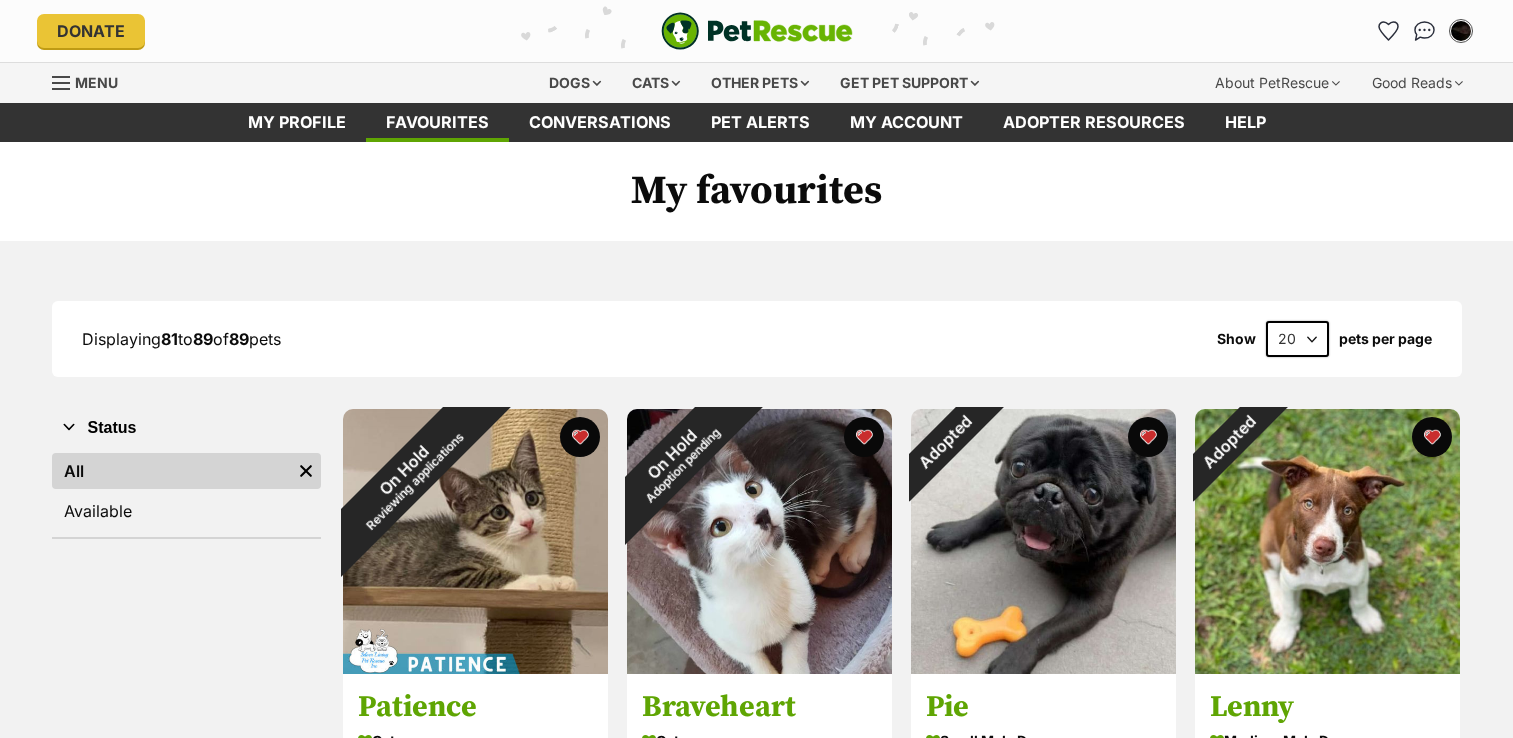 scroll, scrollTop: 0, scrollLeft: 0, axis: both 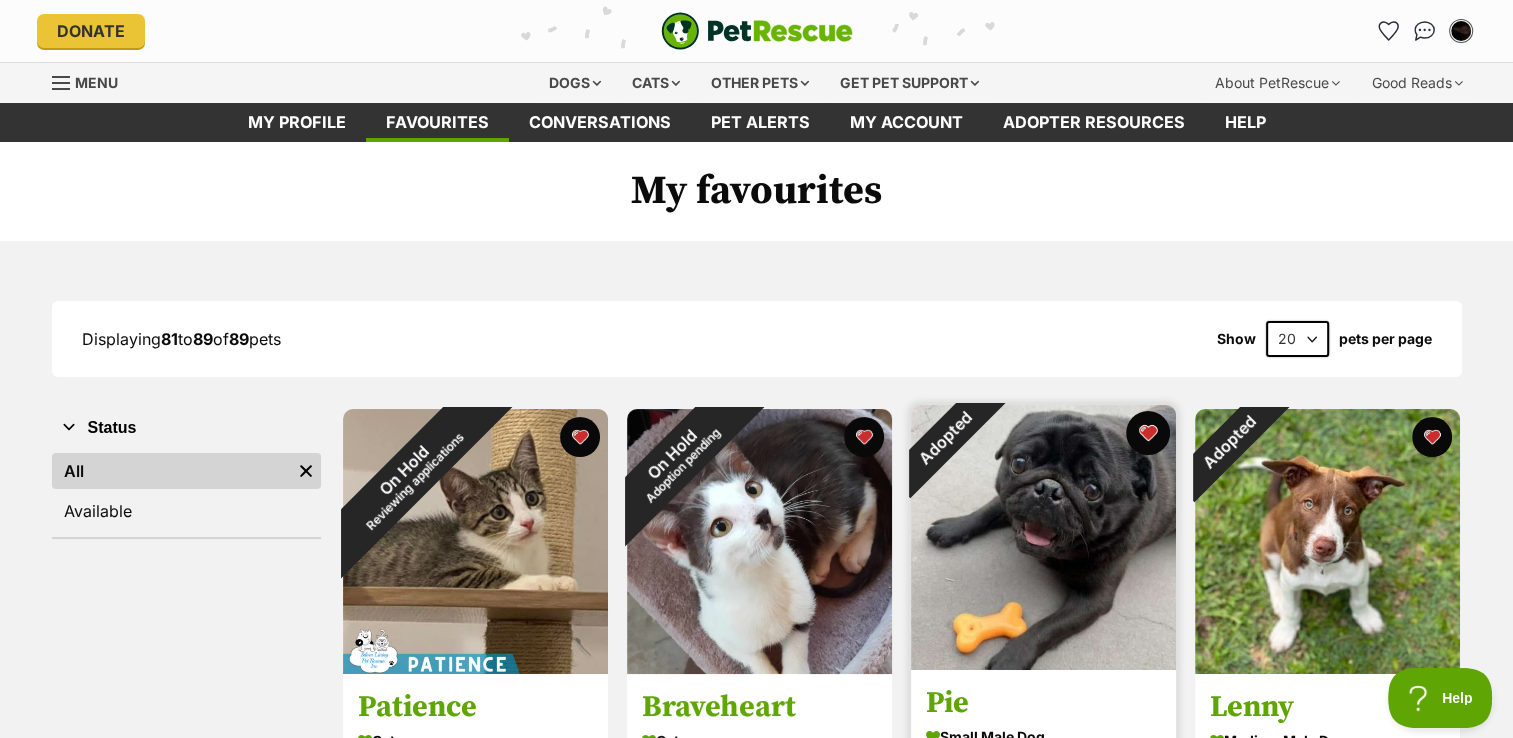 click at bounding box center (1148, 433) 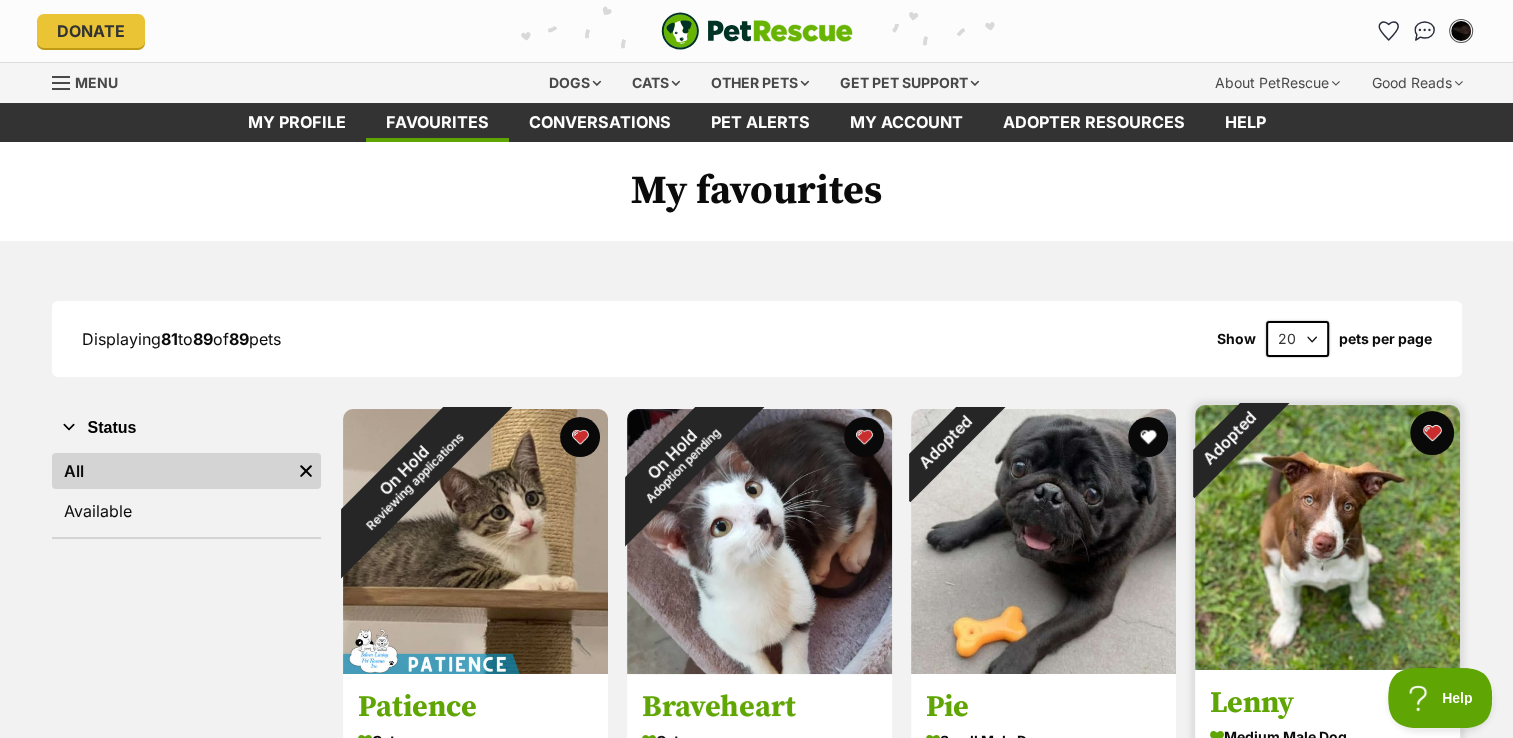 click at bounding box center (1432, 433) 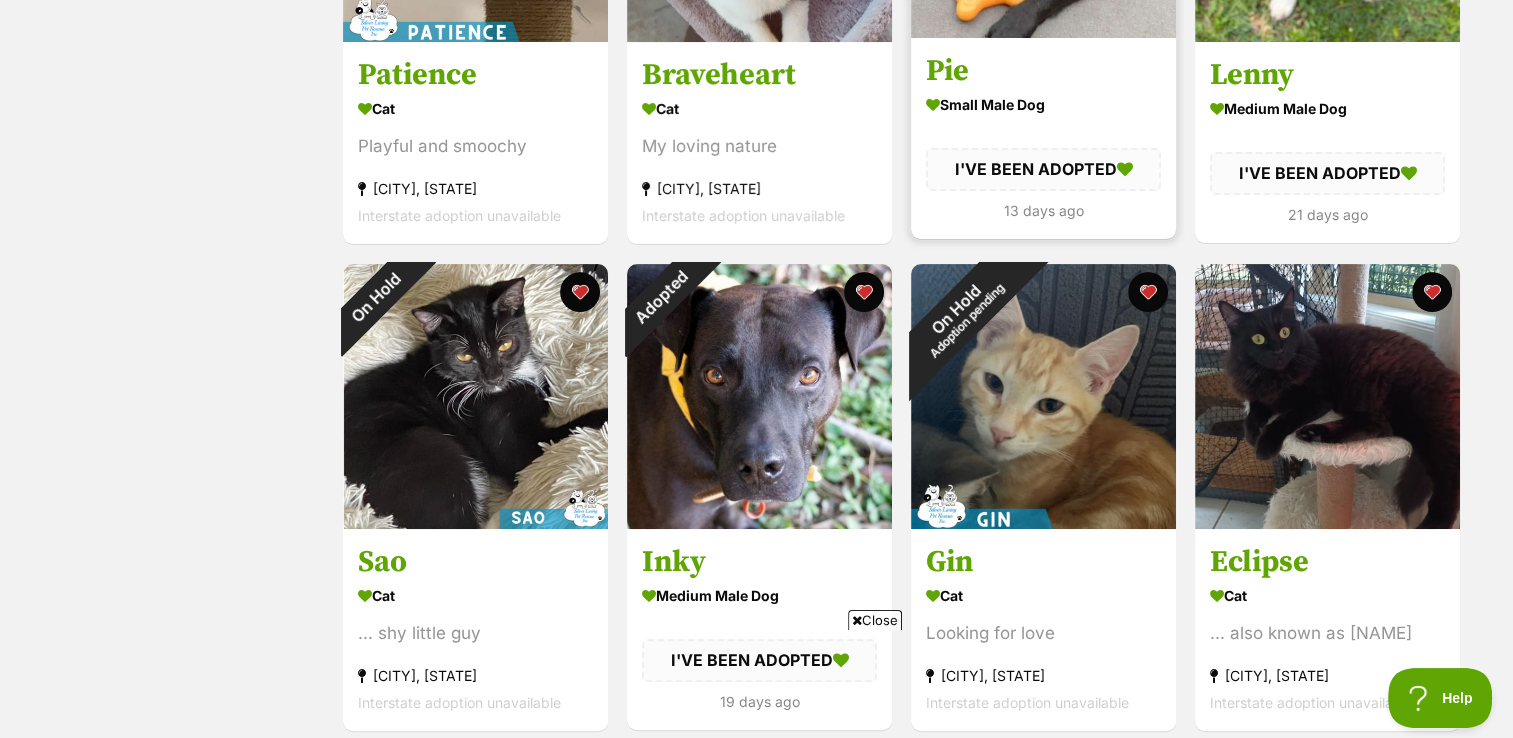 scroll, scrollTop: 632, scrollLeft: 0, axis: vertical 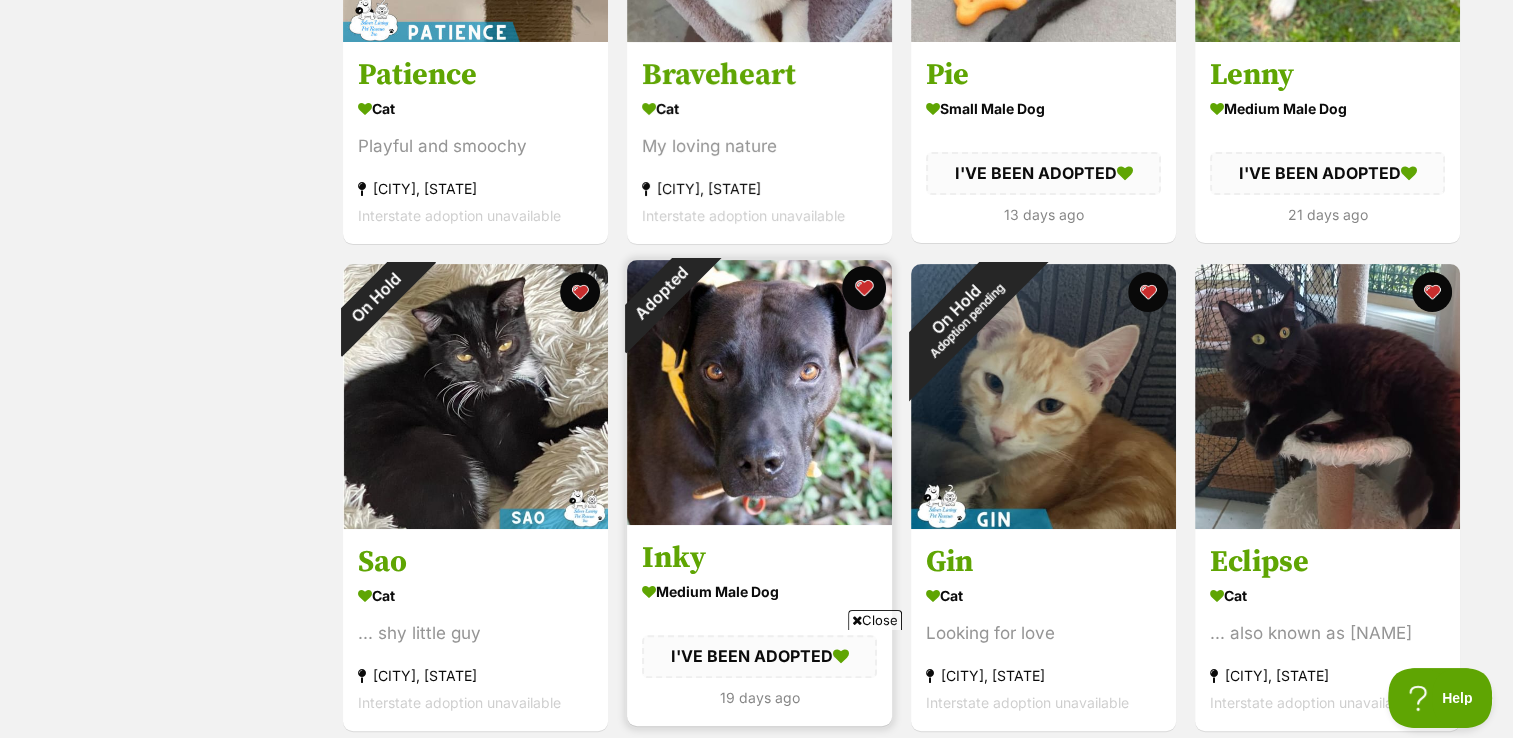 click at bounding box center [864, 288] 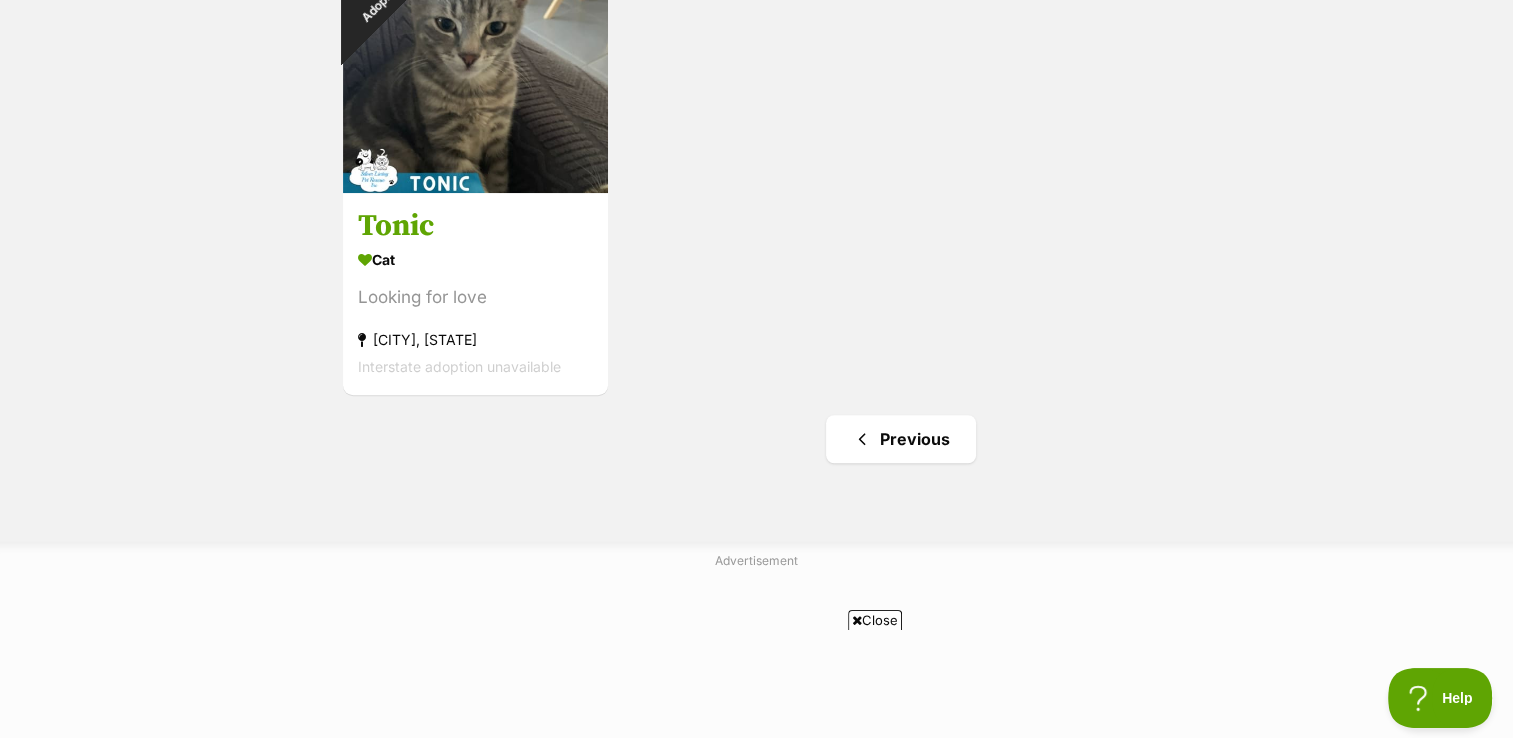 scroll, scrollTop: 1475, scrollLeft: 0, axis: vertical 